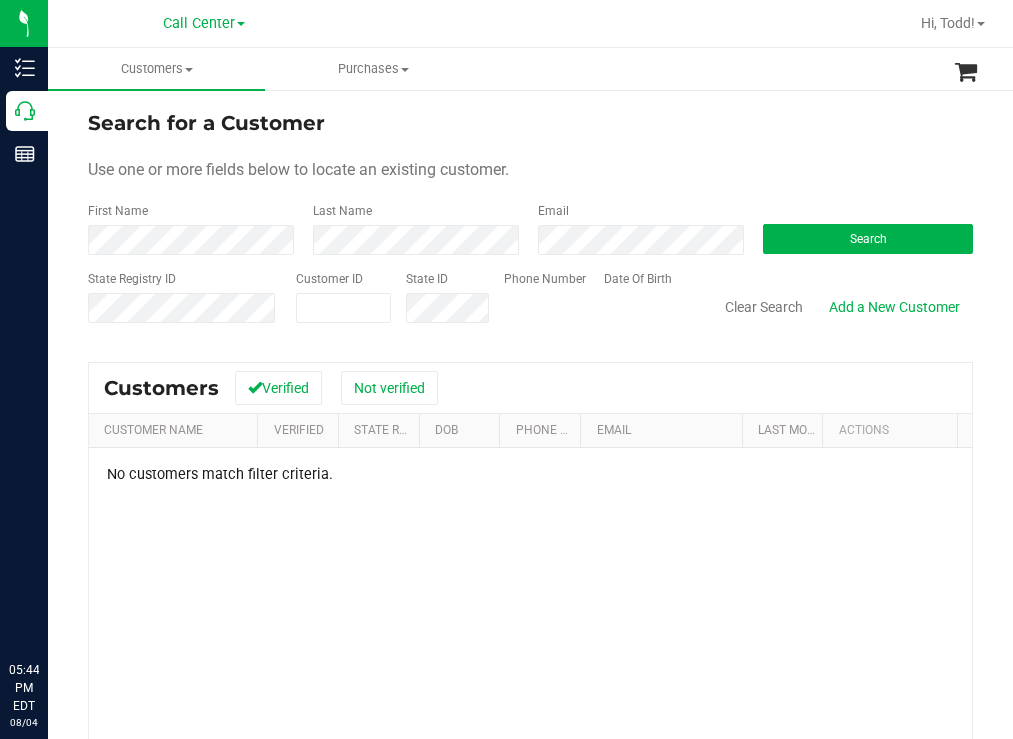 scroll, scrollTop: 0, scrollLeft: 0, axis: both 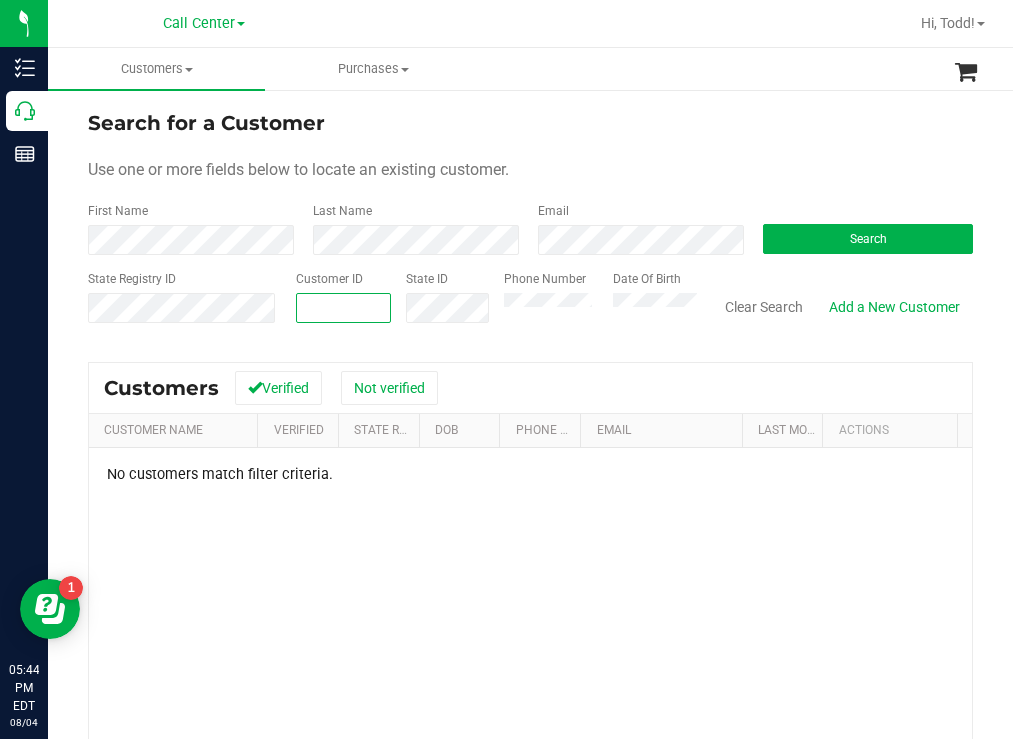 paste on "[ID]" 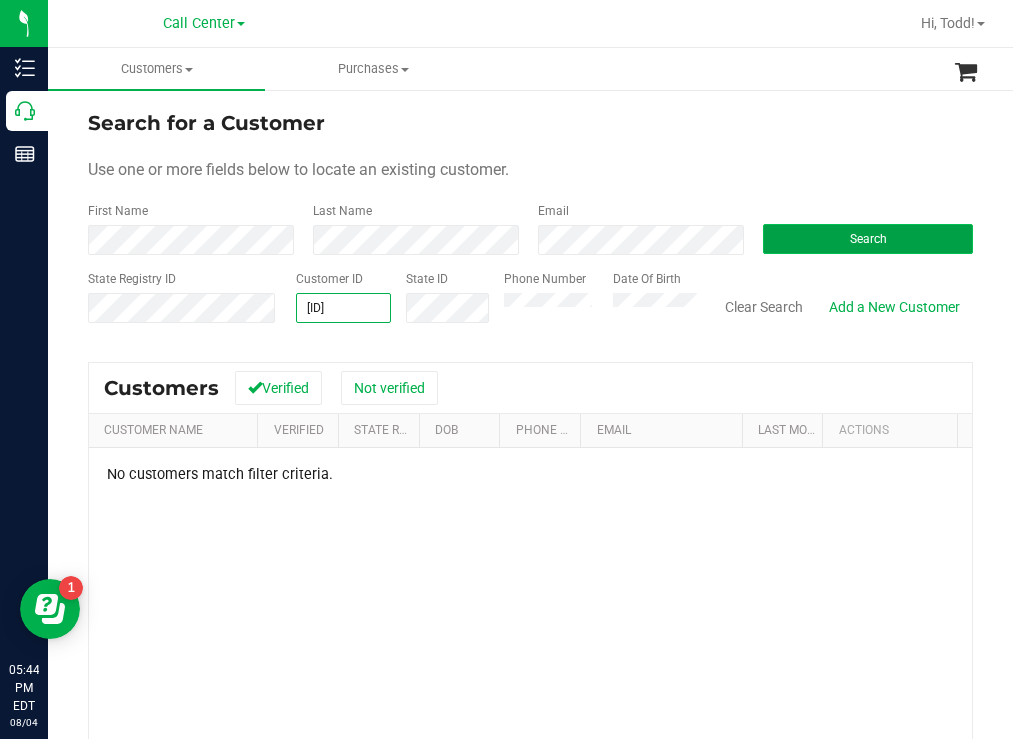 type on "[ID]" 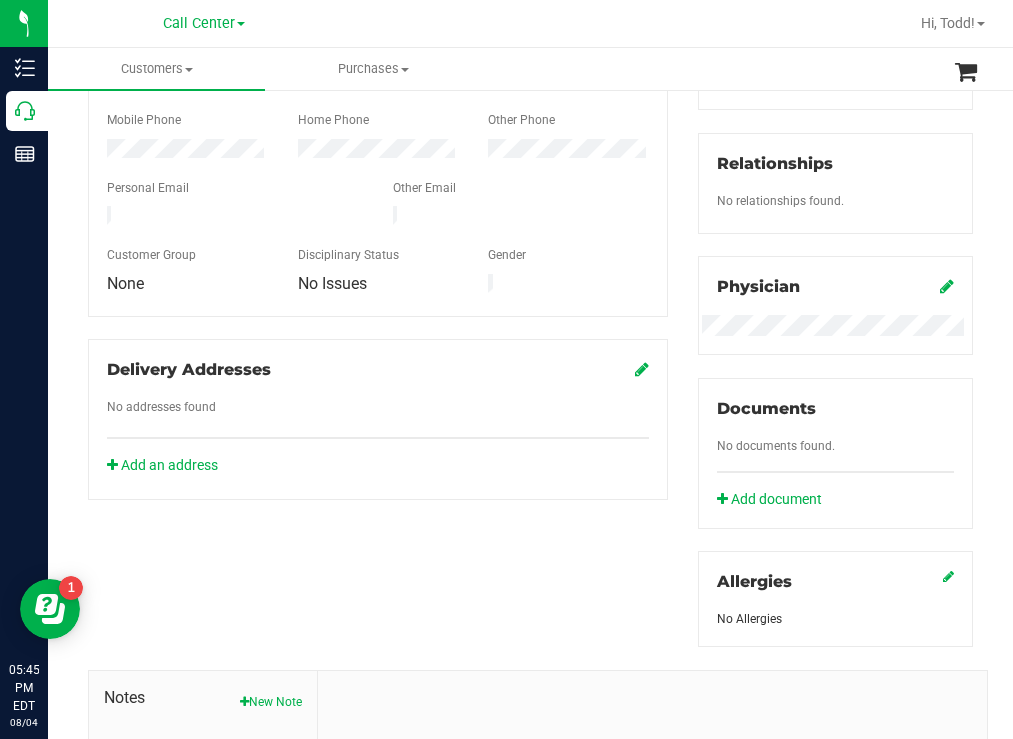 scroll, scrollTop: 225, scrollLeft: 0, axis: vertical 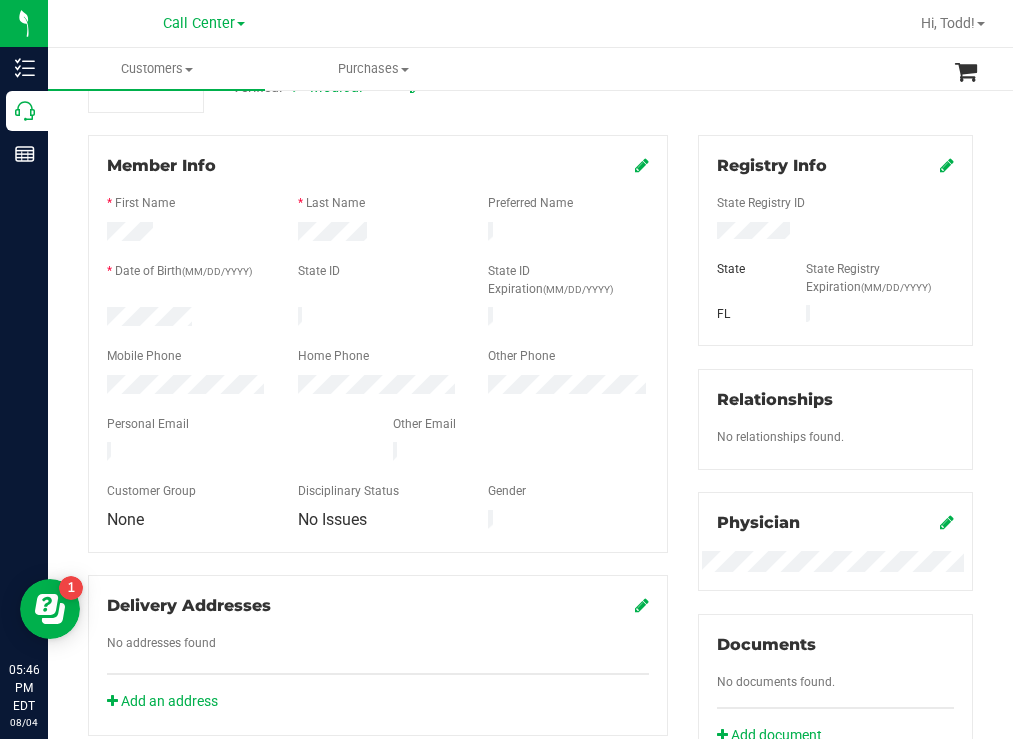 click on "Verified:
Medical" at bounding box center (446, 86) 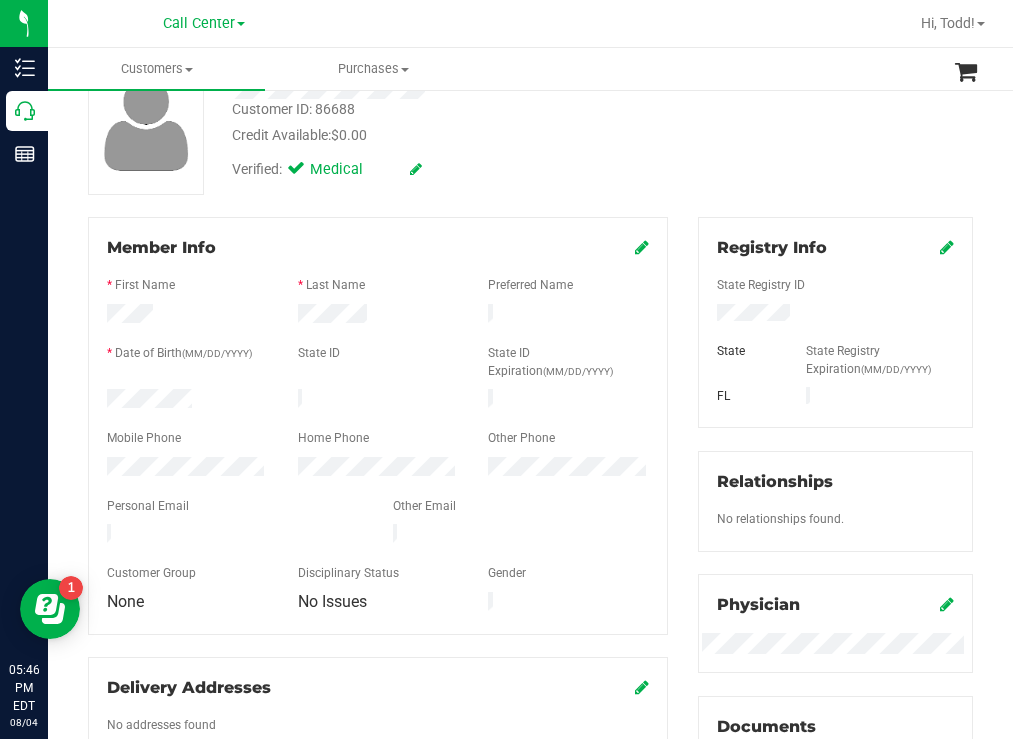 scroll, scrollTop: 0, scrollLeft: 0, axis: both 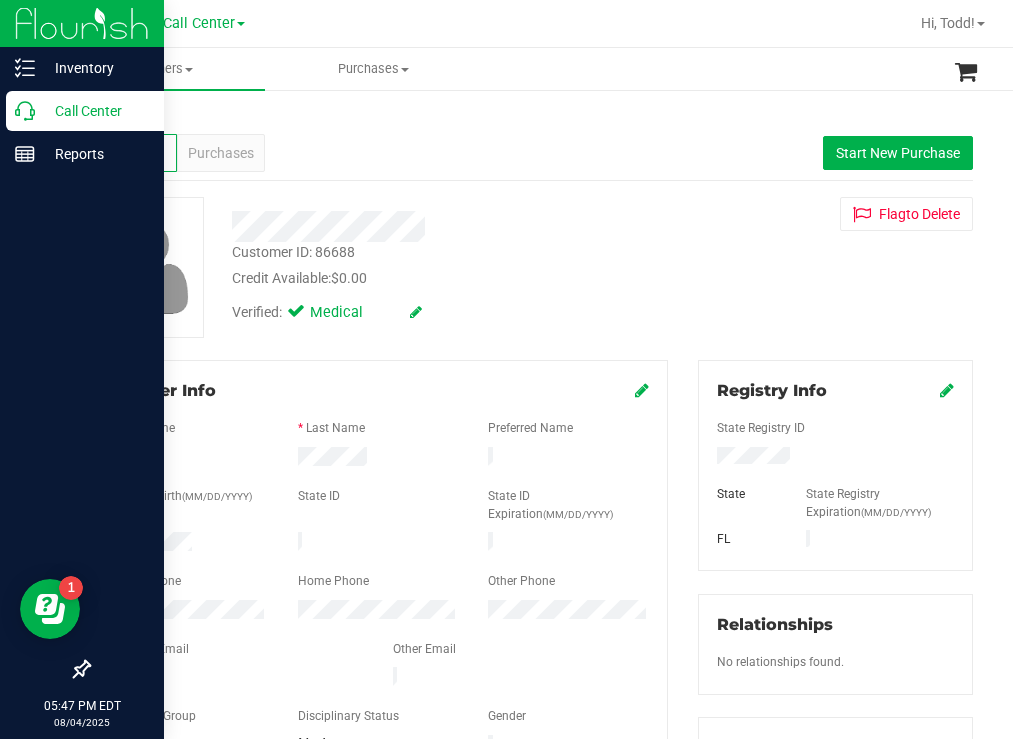 click on "Call Center" at bounding box center (95, 111) 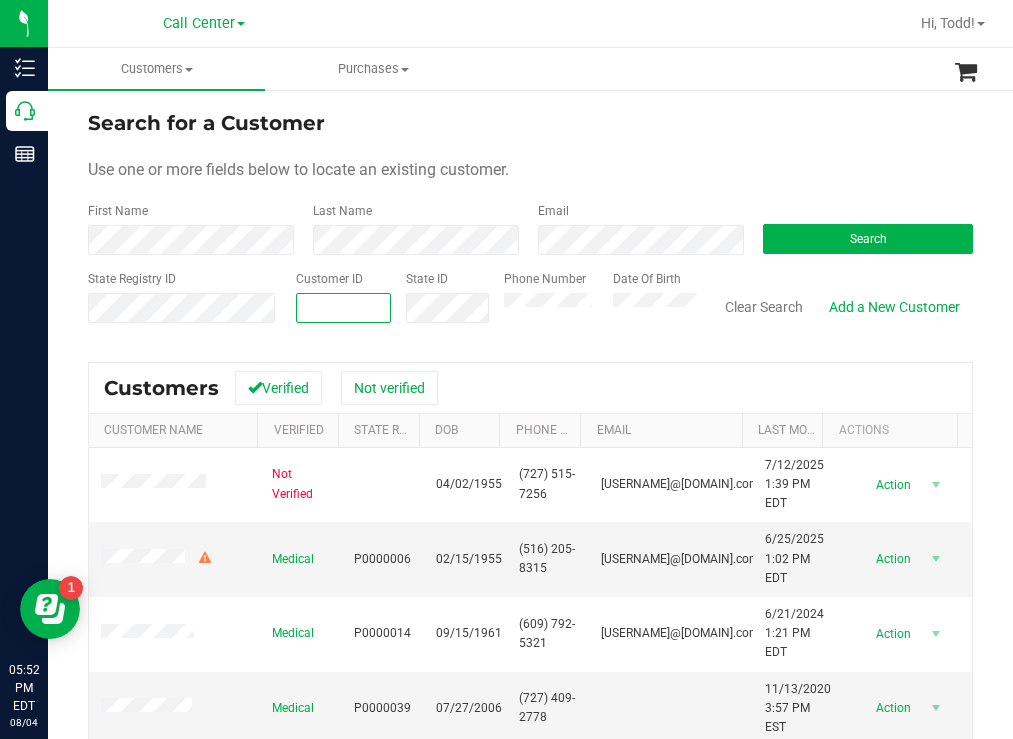 paste on "[ID]" 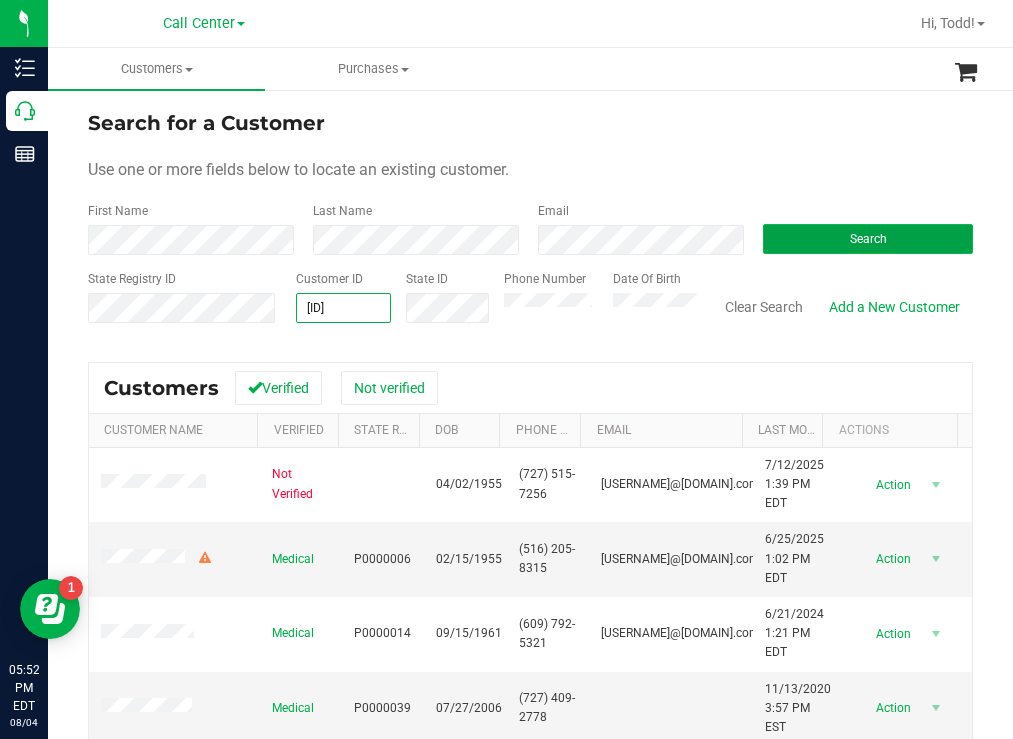 type on "[ID]" 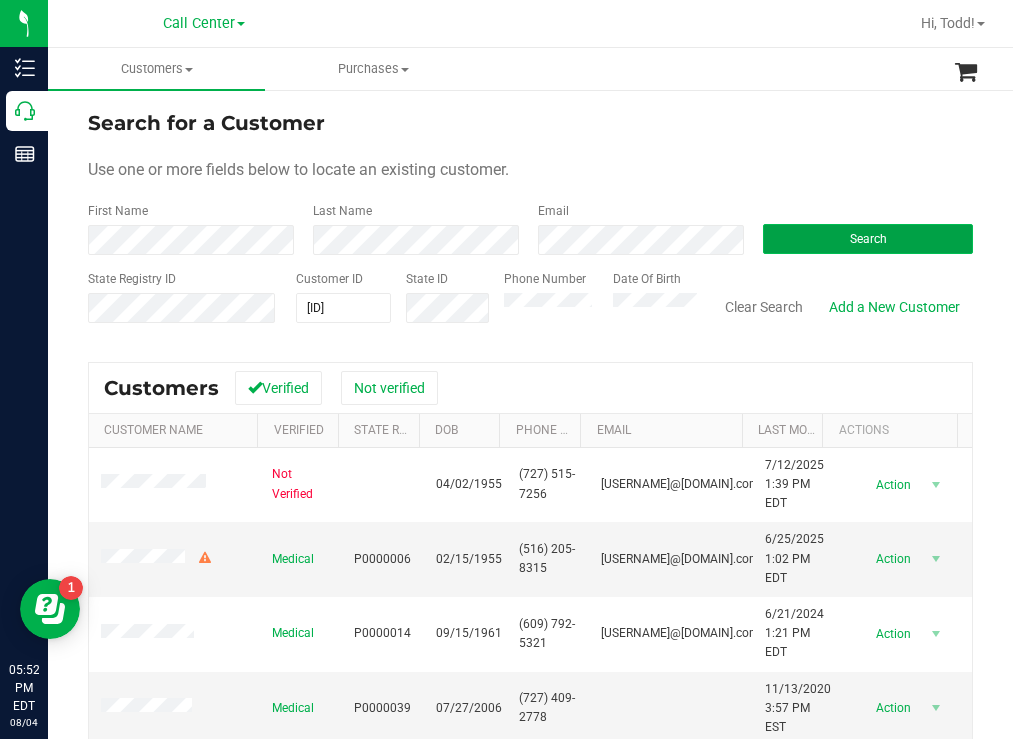 click on "Search" at bounding box center [868, 239] 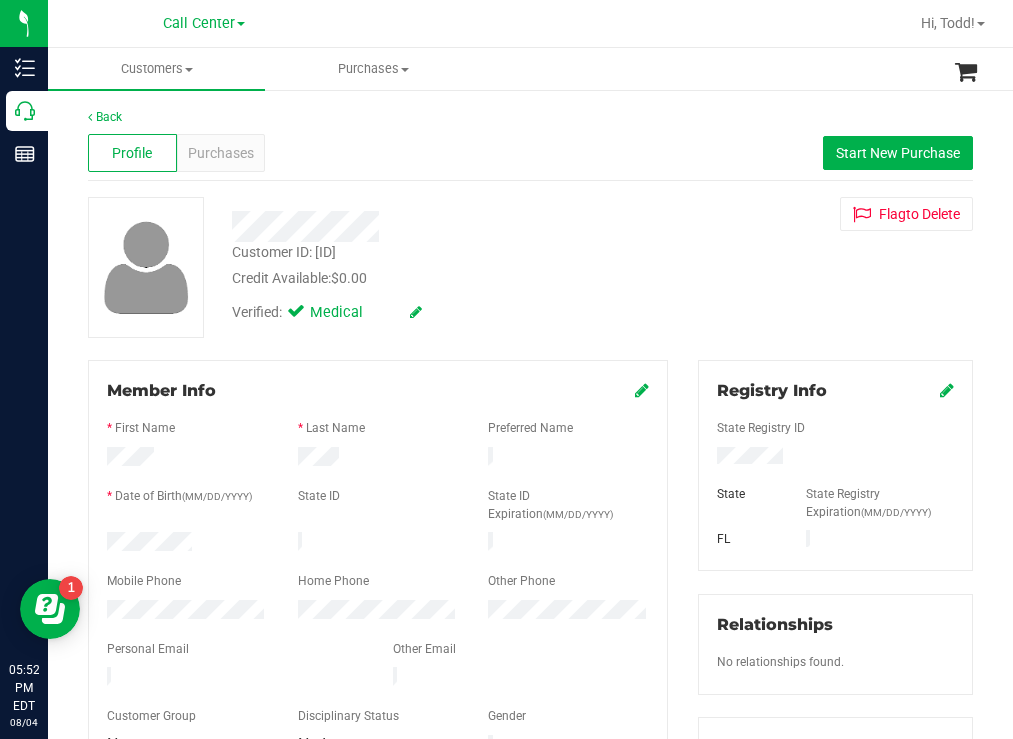 click at bounding box center [446, 226] 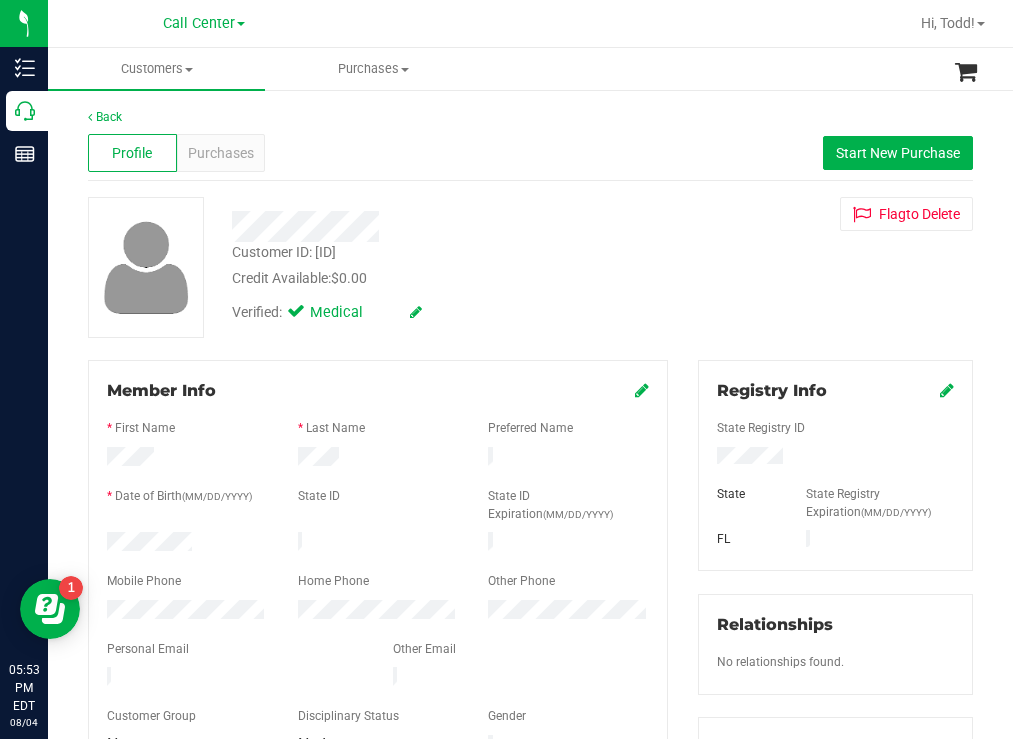 click on "Credit Available:
$0.00" at bounding box center (446, 278) 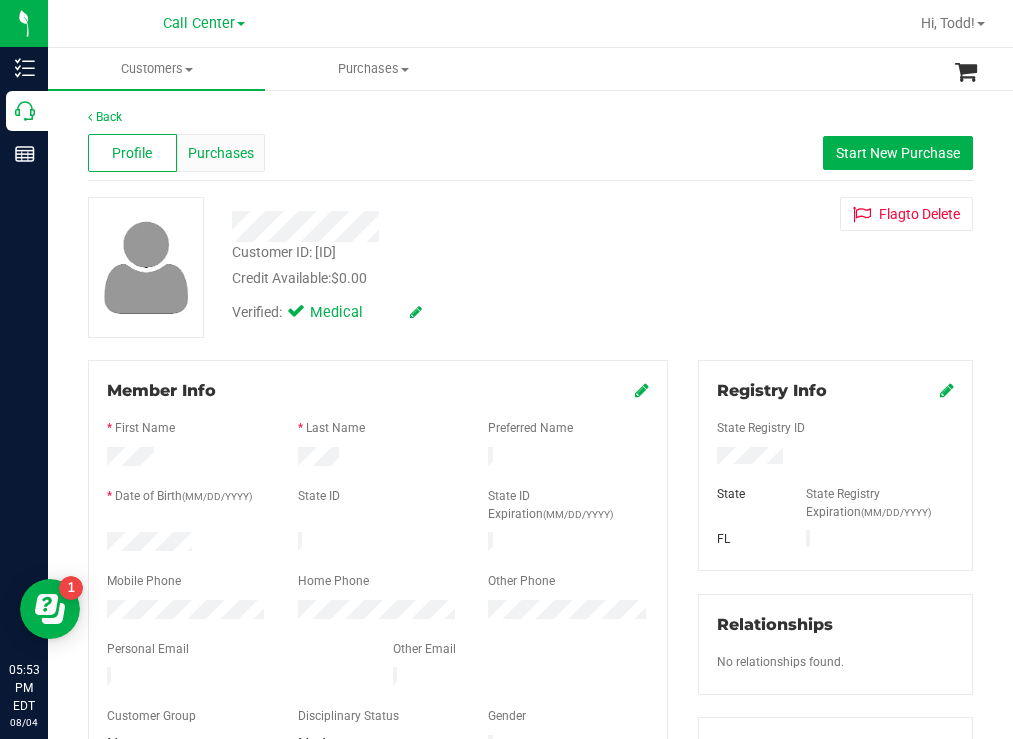 click on "Purchases" at bounding box center (221, 153) 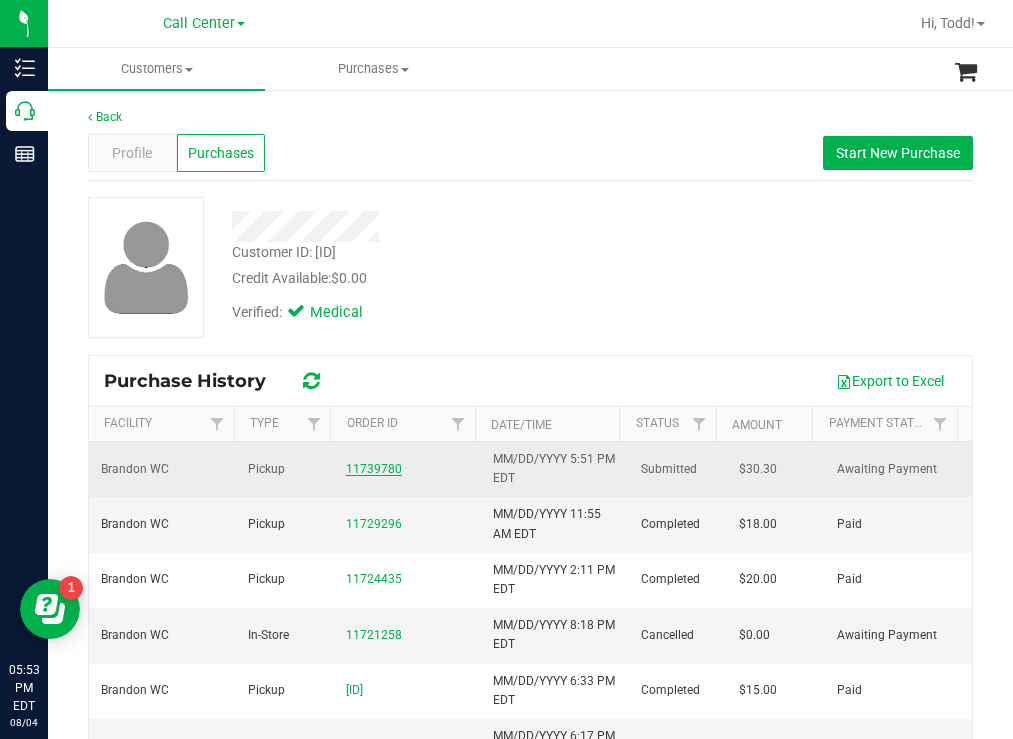 click on "11739780" at bounding box center (374, 469) 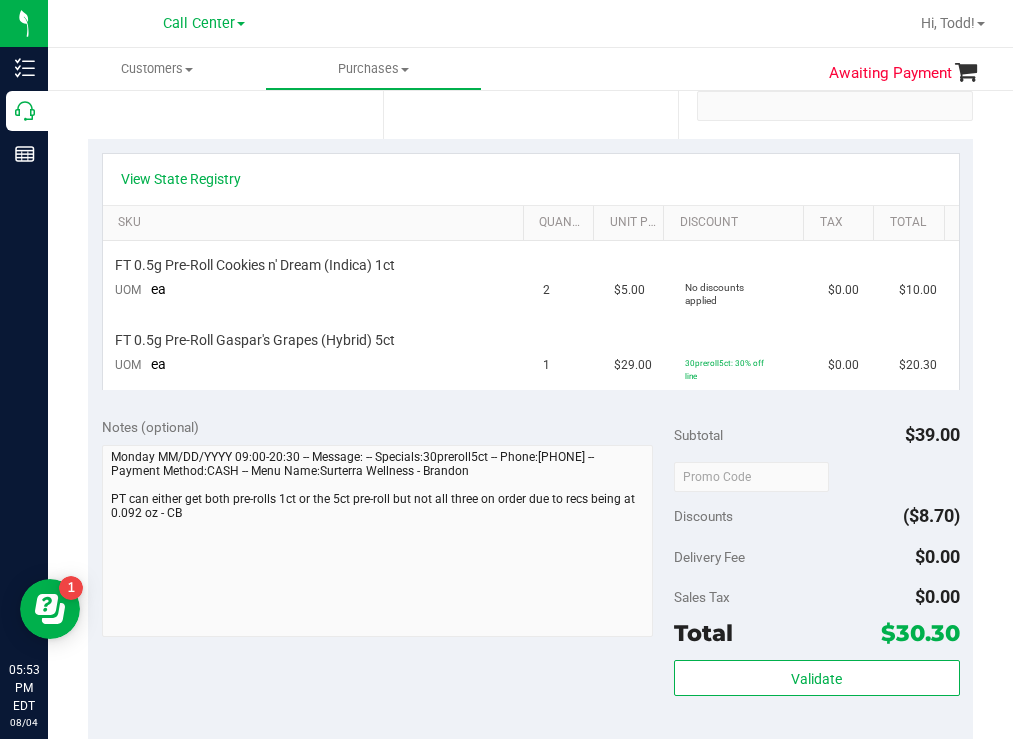 scroll, scrollTop: 0, scrollLeft: 0, axis: both 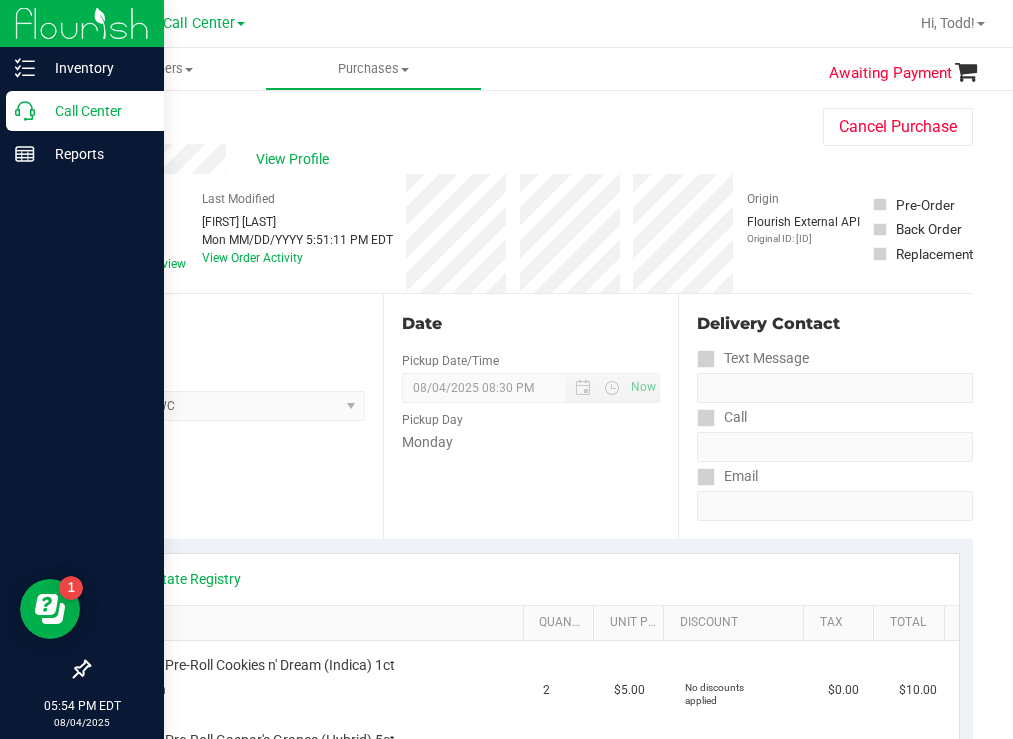 click on "Call Center" at bounding box center [95, 111] 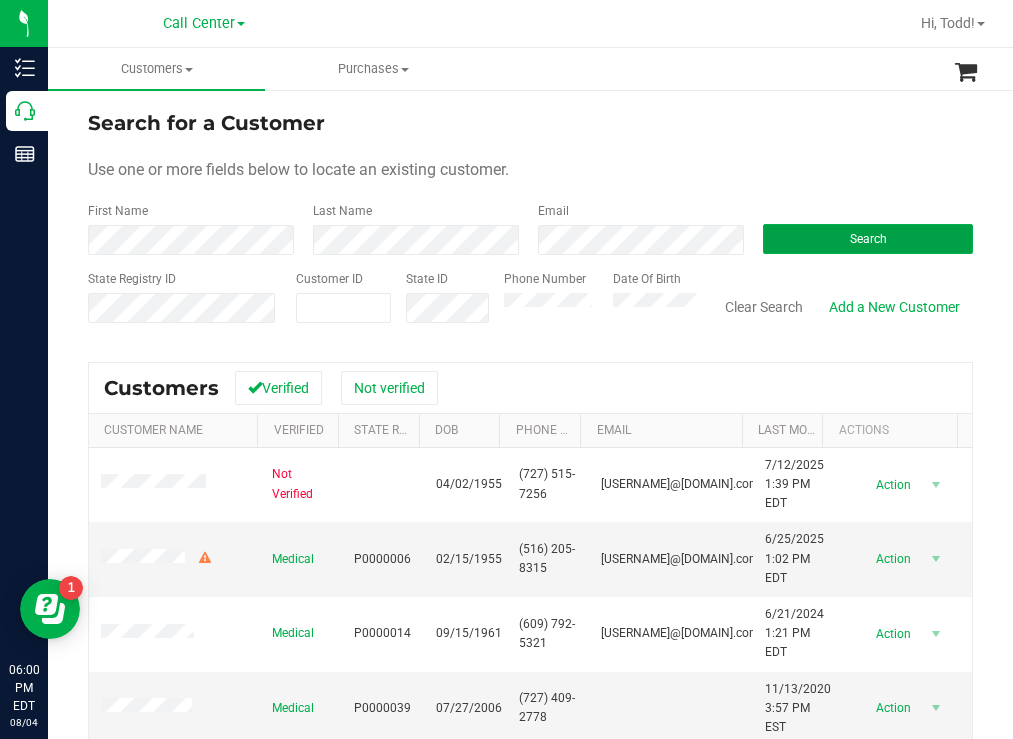 drag, startPoint x: 826, startPoint y: 235, endPoint x: 711, endPoint y: 194, distance: 122.09013 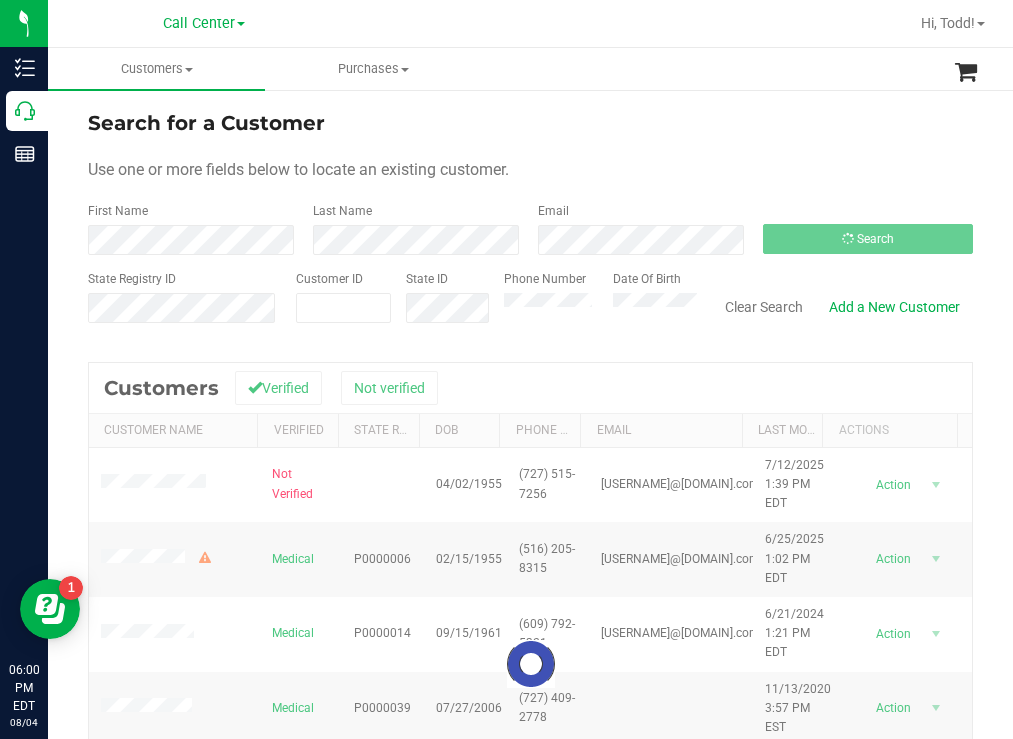 click on "Search for a Customer" at bounding box center (530, 123) 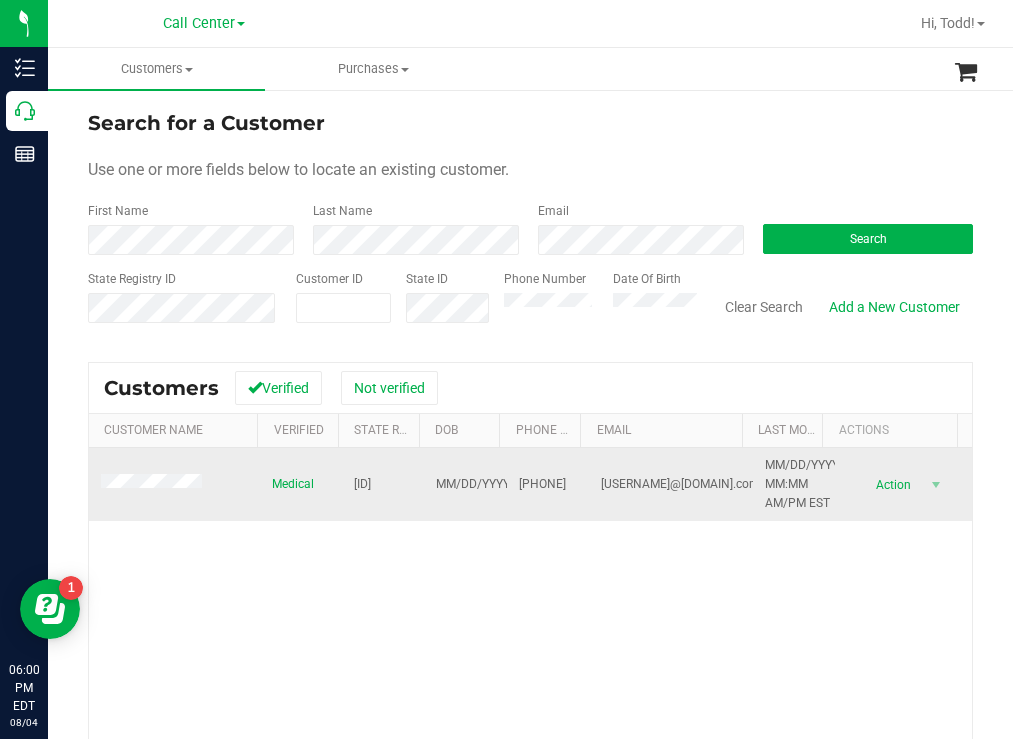 click at bounding box center (154, 484) 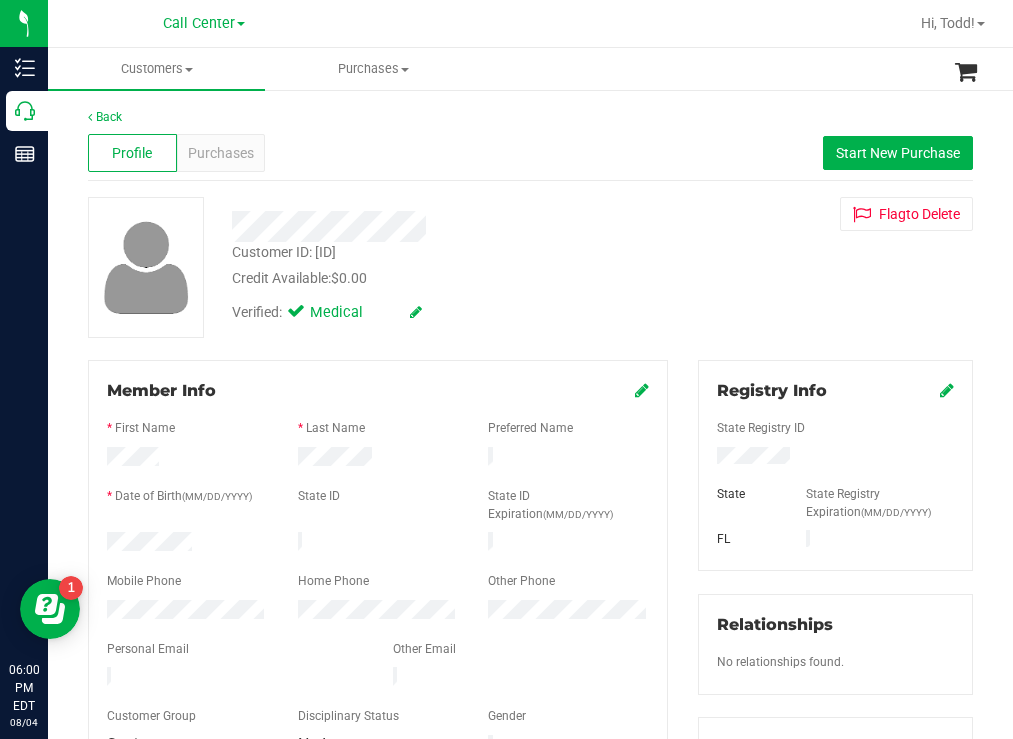 click on "Back
Profile
Purchases
Start New Purchase
Customer ID: 625301
Credit Available:
$0.00
Verified:
Medical" at bounding box center (530, 777) 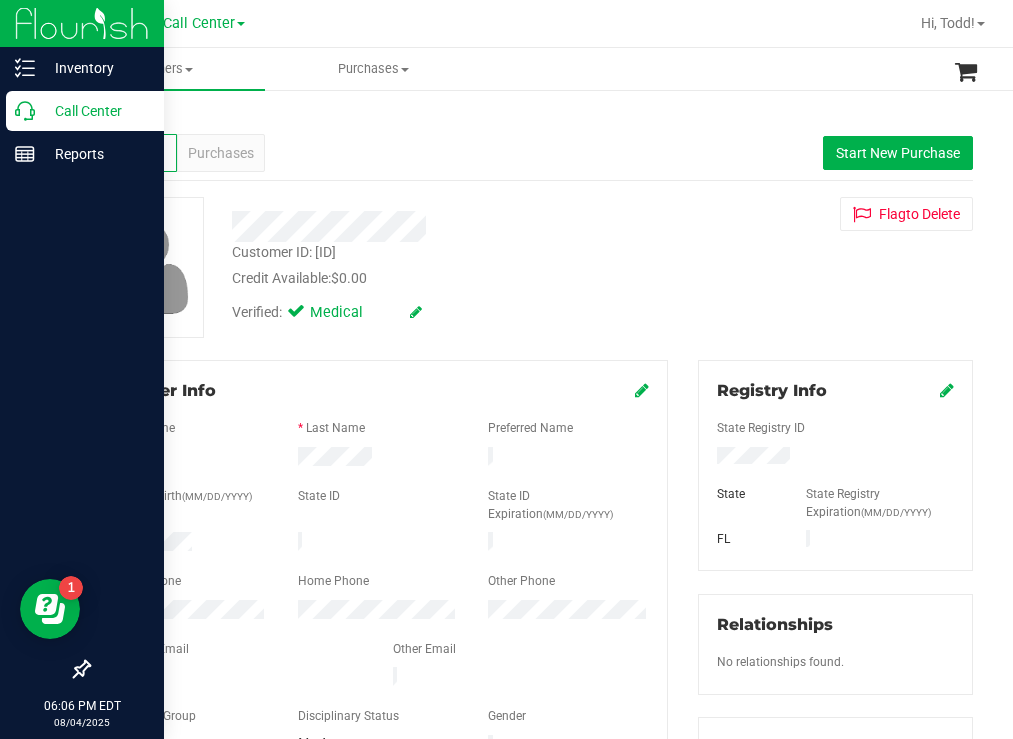 drag, startPoint x: 101, startPoint y: 108, endPoint x: 133, endPoint y: 101, distance: 32.75668 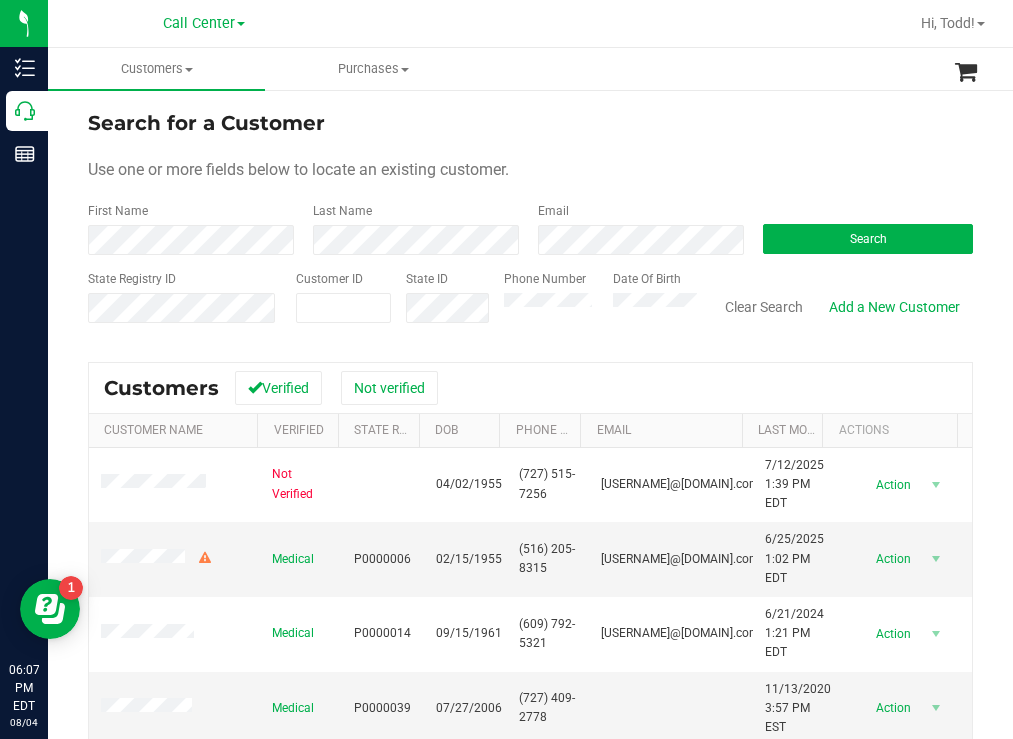 click on "Search for a Customer" at bounding box center (530, 123) 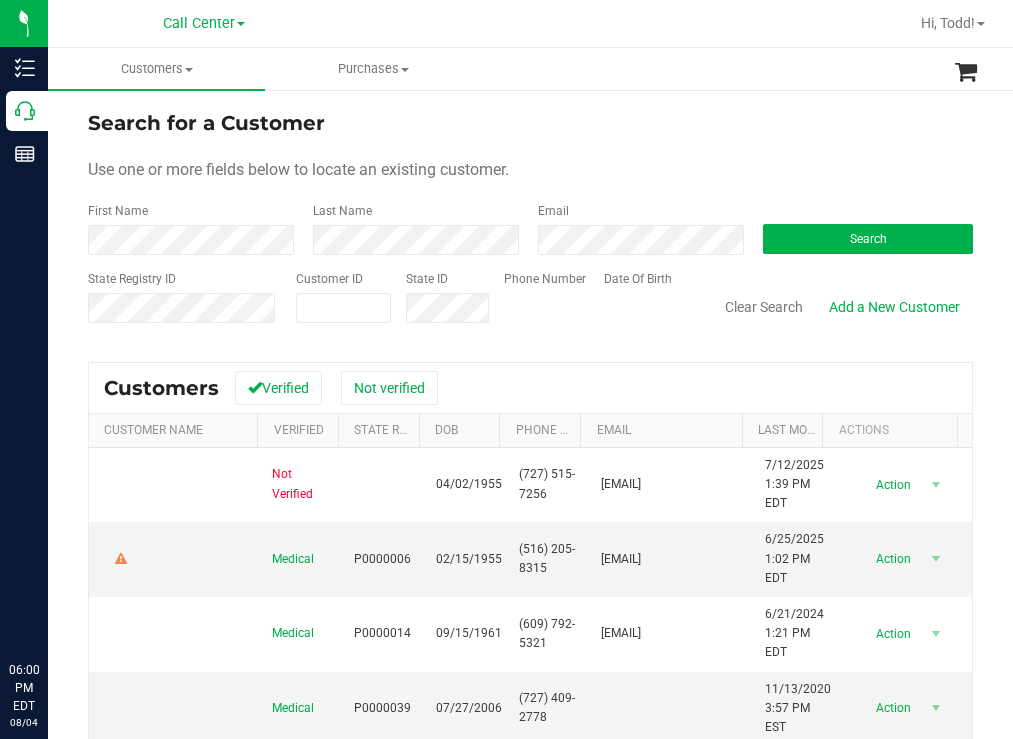 scroll, scrollTop: 0, scrollLeft: 0, axis: both 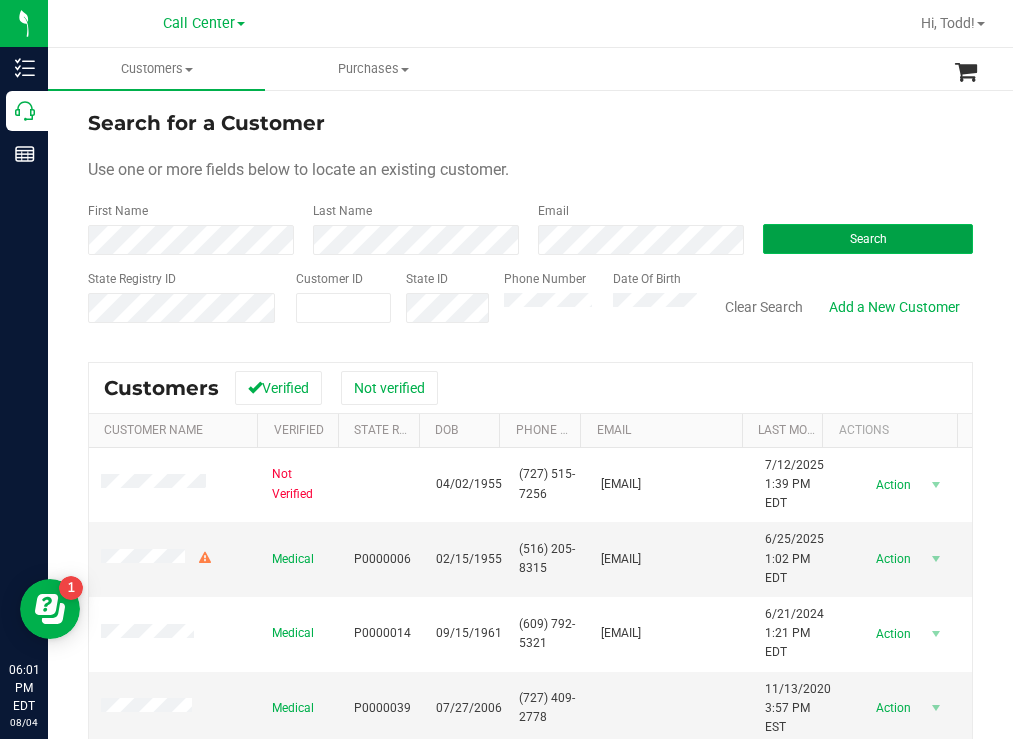drag, startPoint x: 835, startPoint y: 236, endPoint x: 823, endPoint y: 224, distance: 16.970562 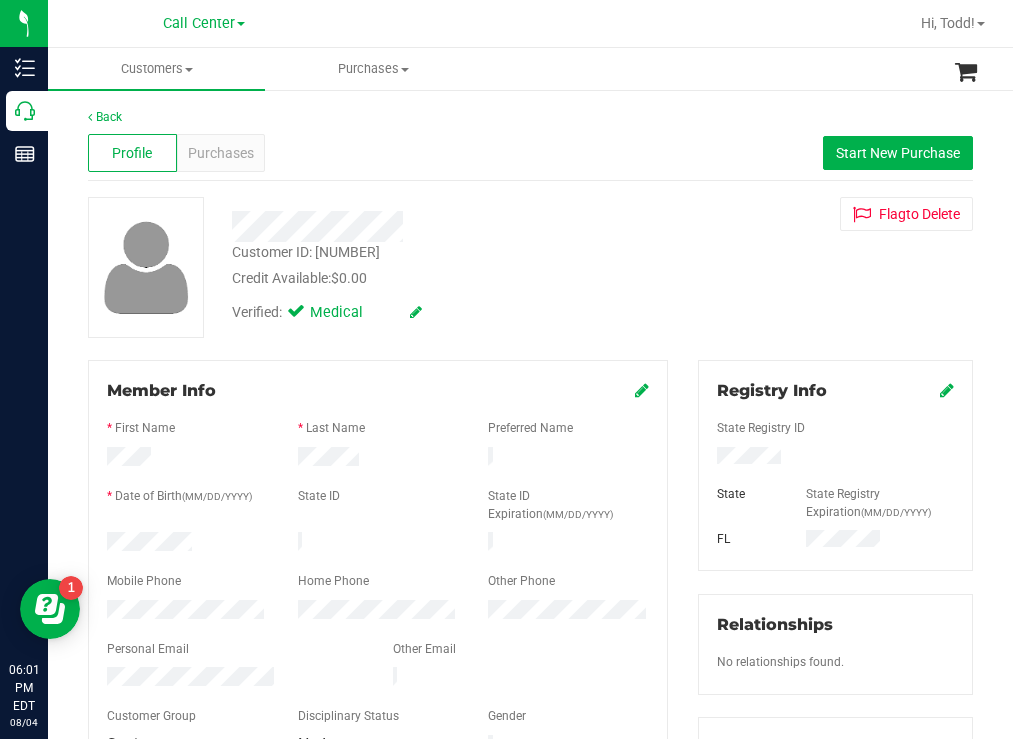 drag, startPoint x: 775, startPoint y: 457, endPoint x: 695, endPoint y: 461, distance: 80.09994 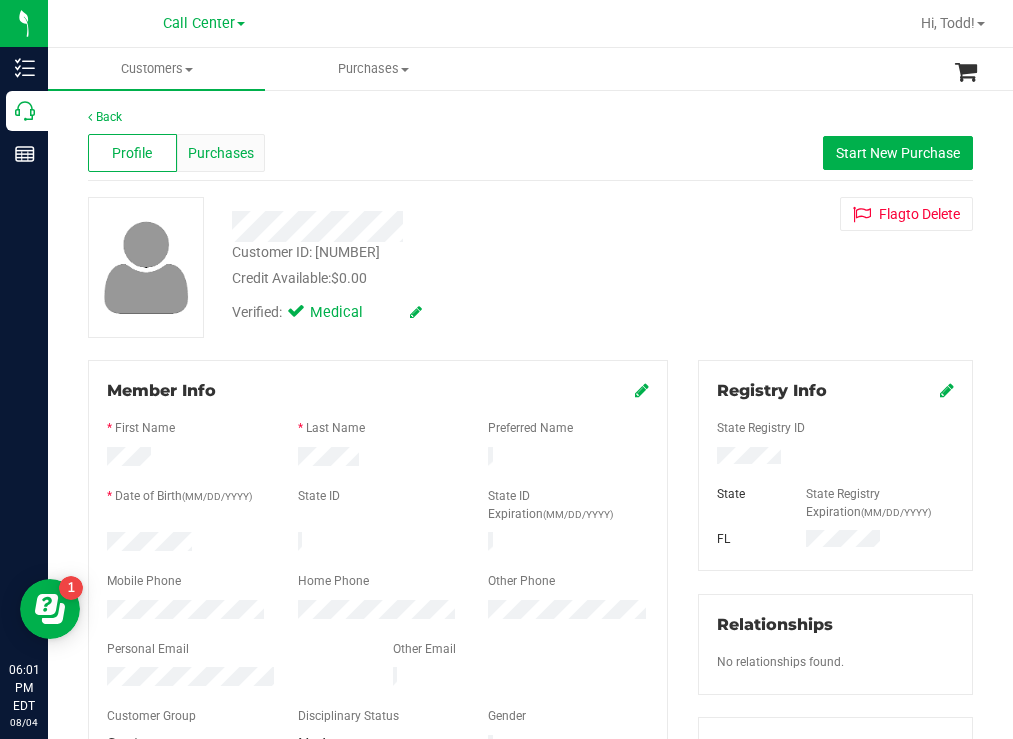 click on "Purchases" at bounding box center (221, 153) 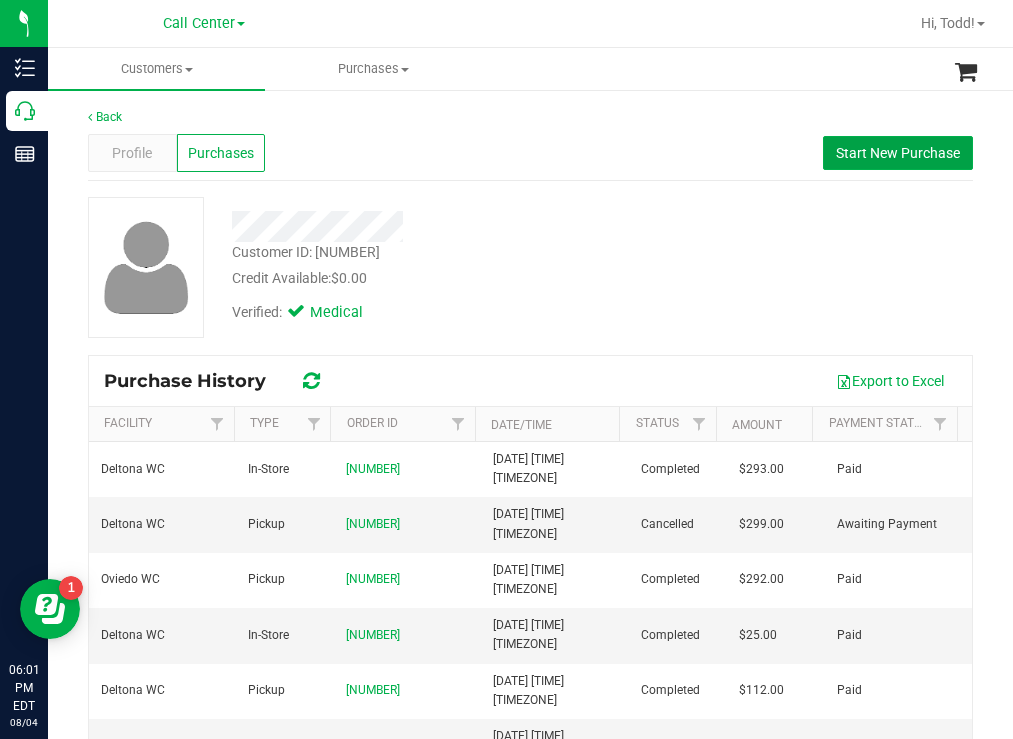 drag, startPoint x: 836, startPoint y: 144, endPoint x: 372, endPoint y: 173, distance: 464.90536 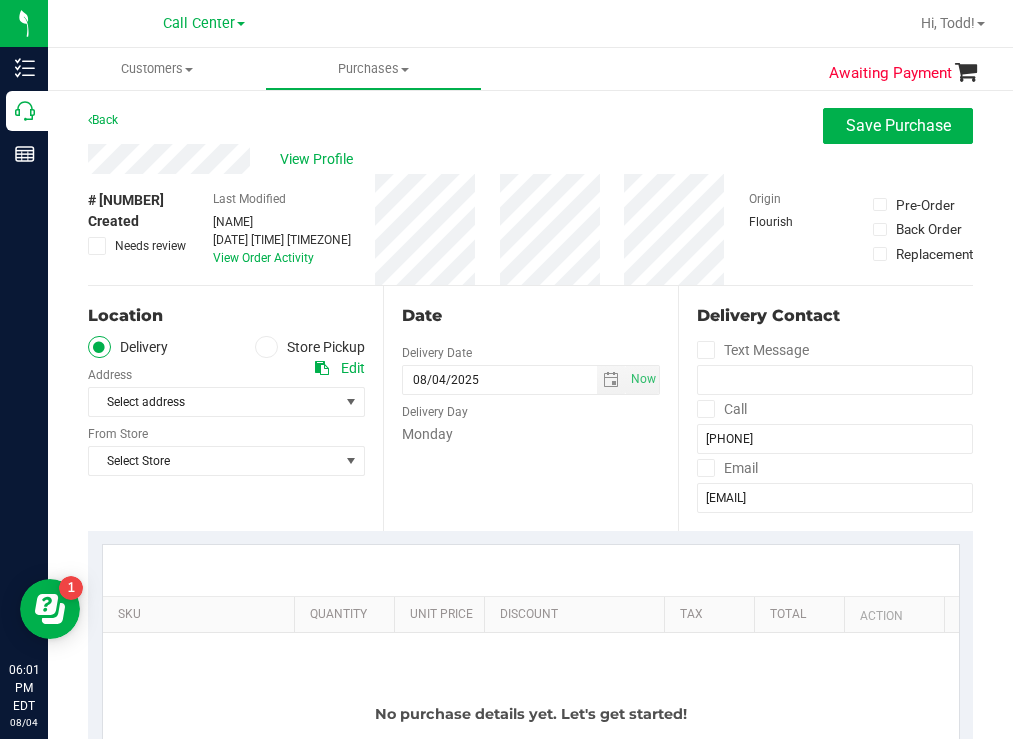 click on "Store Pickup" at bounding box center [310, 347] 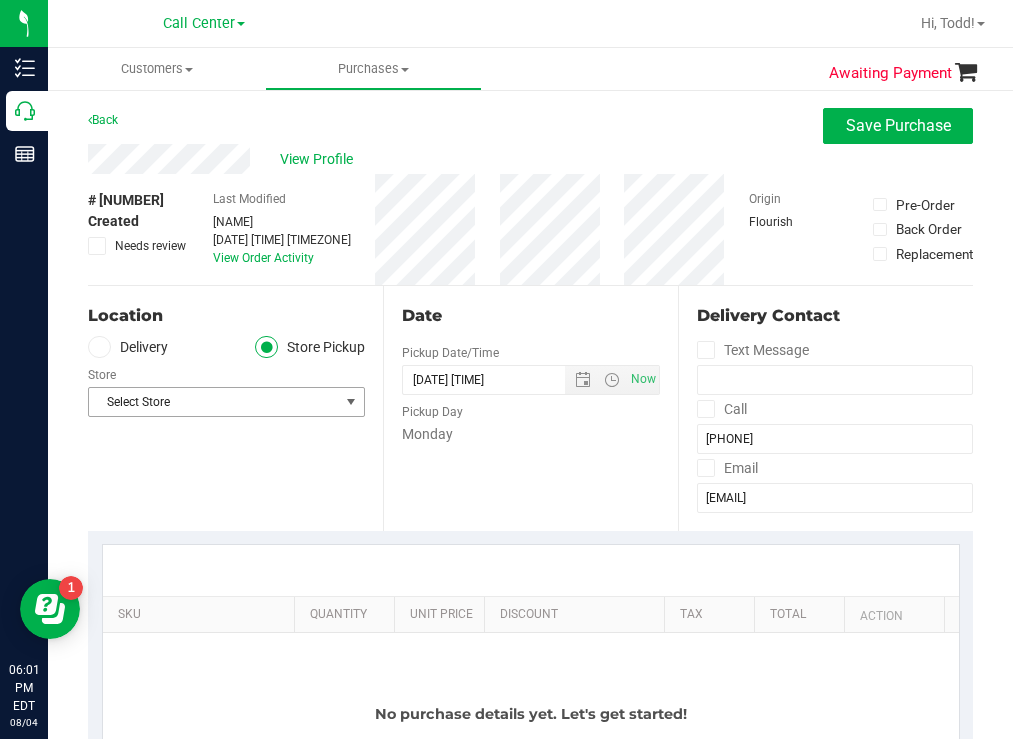click on "Select Store" at bounding box center [214, 402] 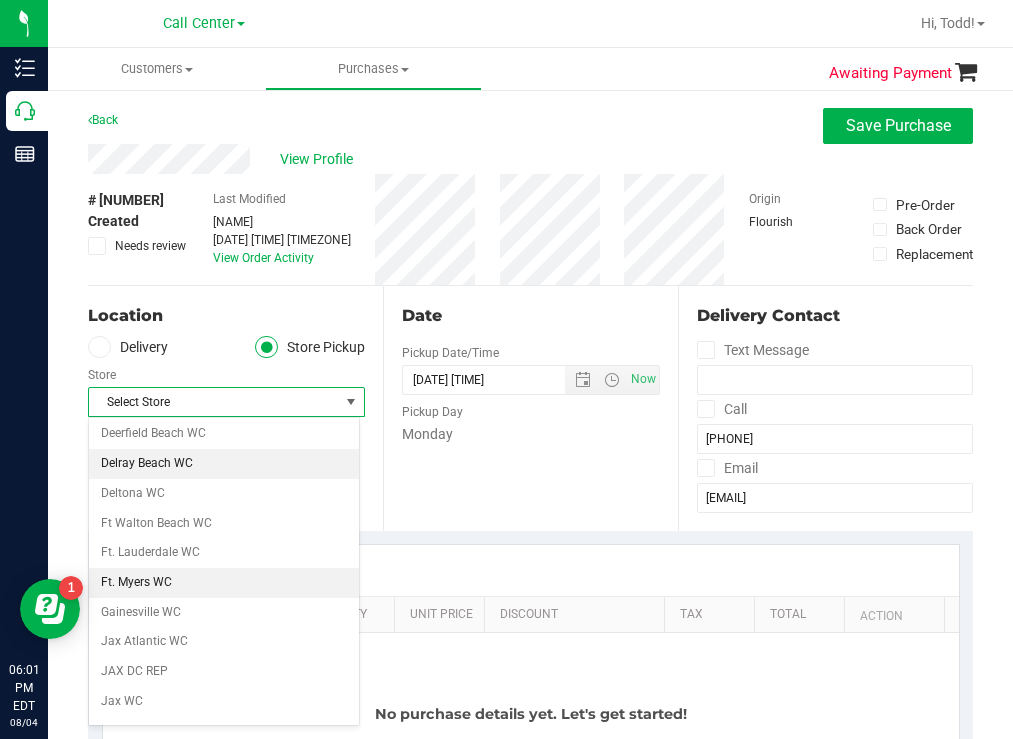 scroll, scrollTop: 200, scrollLeft: 0, axis: vertical 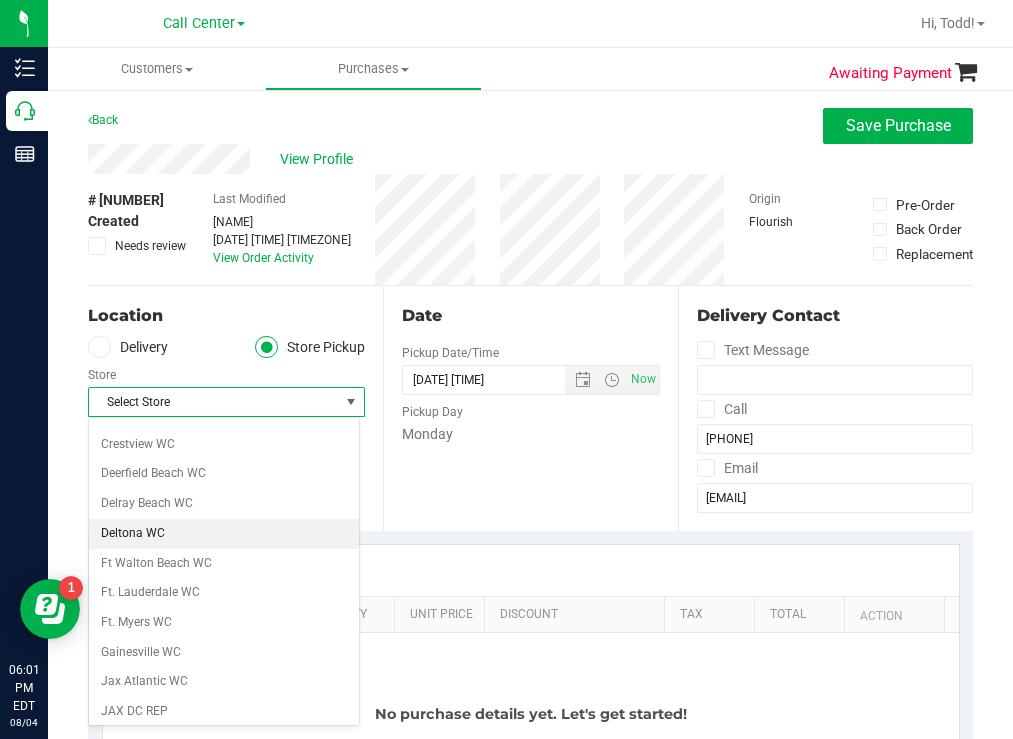 click on "Deltona WC" at bounding box center (224, 534) 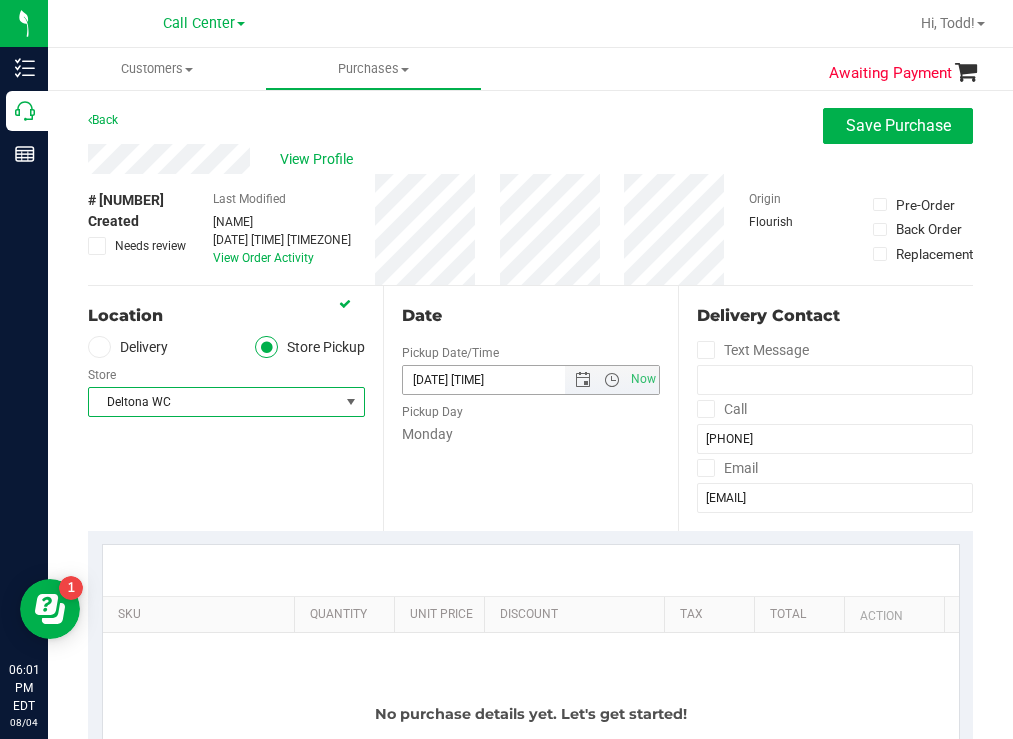 click on "[DATE] [TIME]" at bounding box center (501, 380) 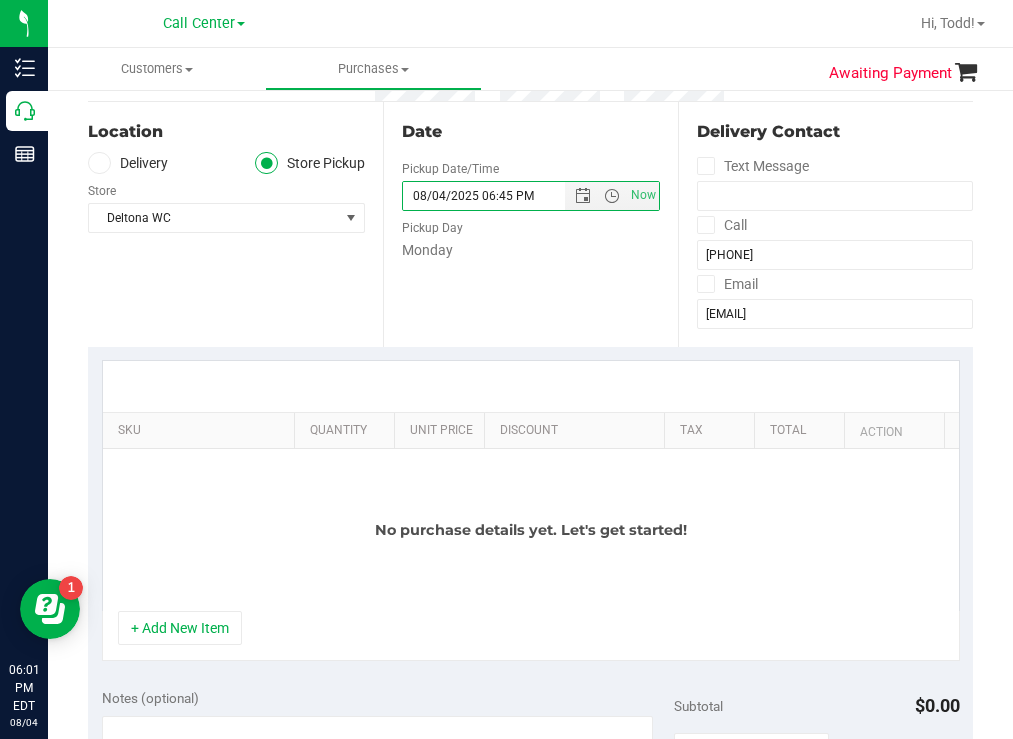 scroll, scrollTop: 200, scrollLeft: 0, axis: vertical 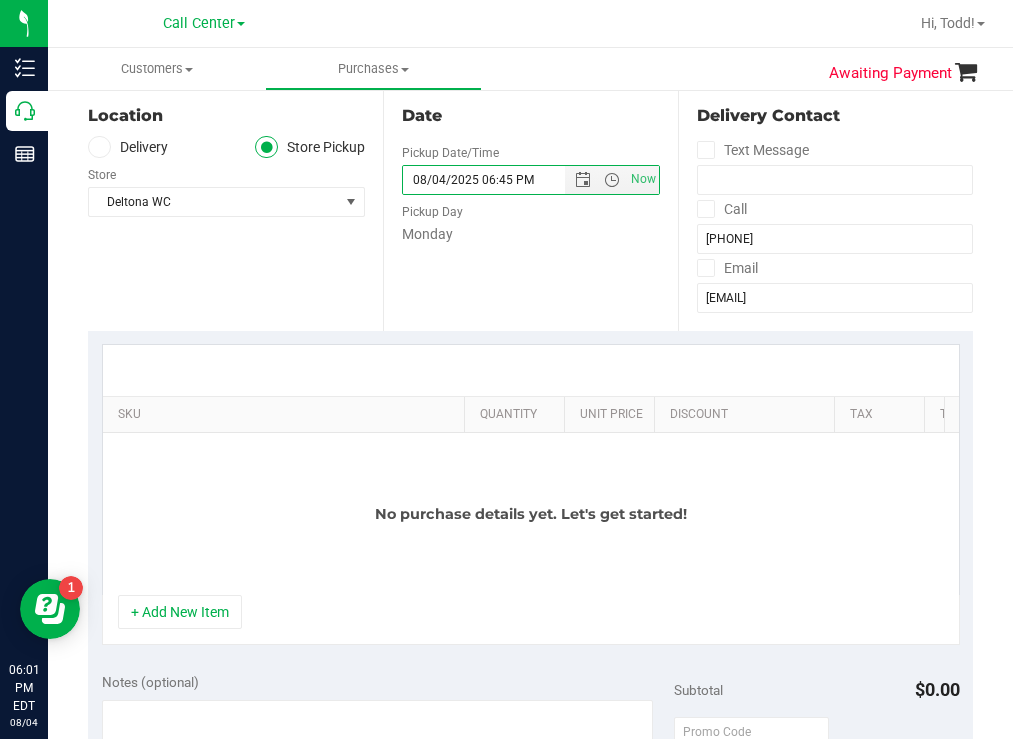 drag, startPoint x: 277, startPoint y: 410, endPoint x: 607, endPoint y: 356, distance: 334.389 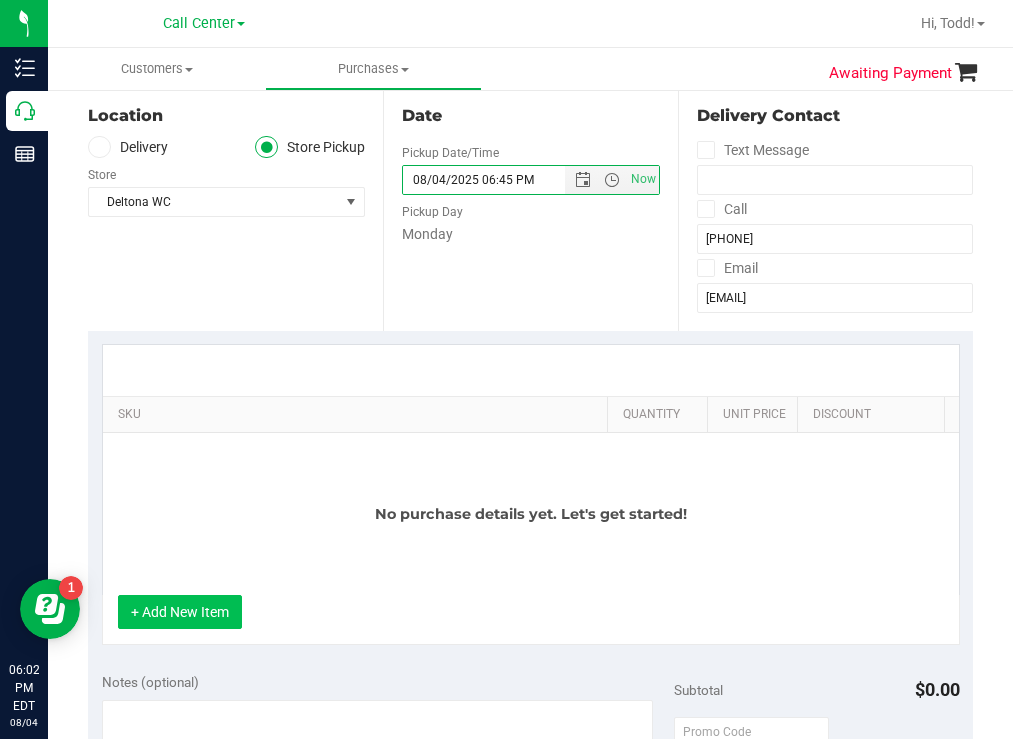 type on "08/04/2025 06:45 PM" 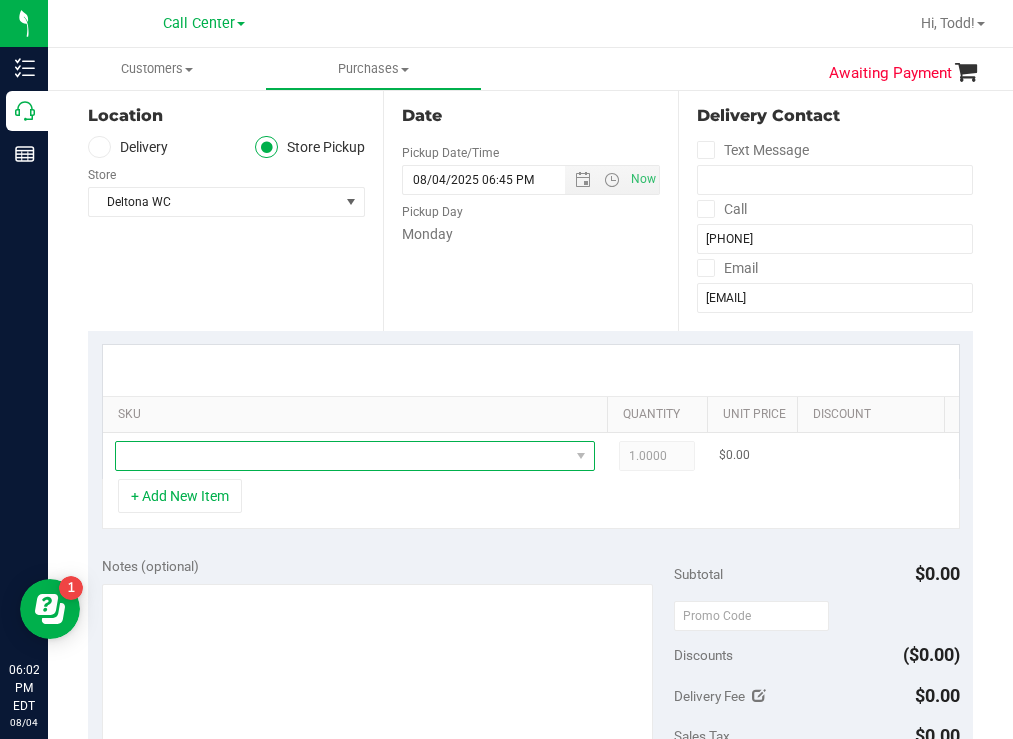 click at bounding box center [342, 456] 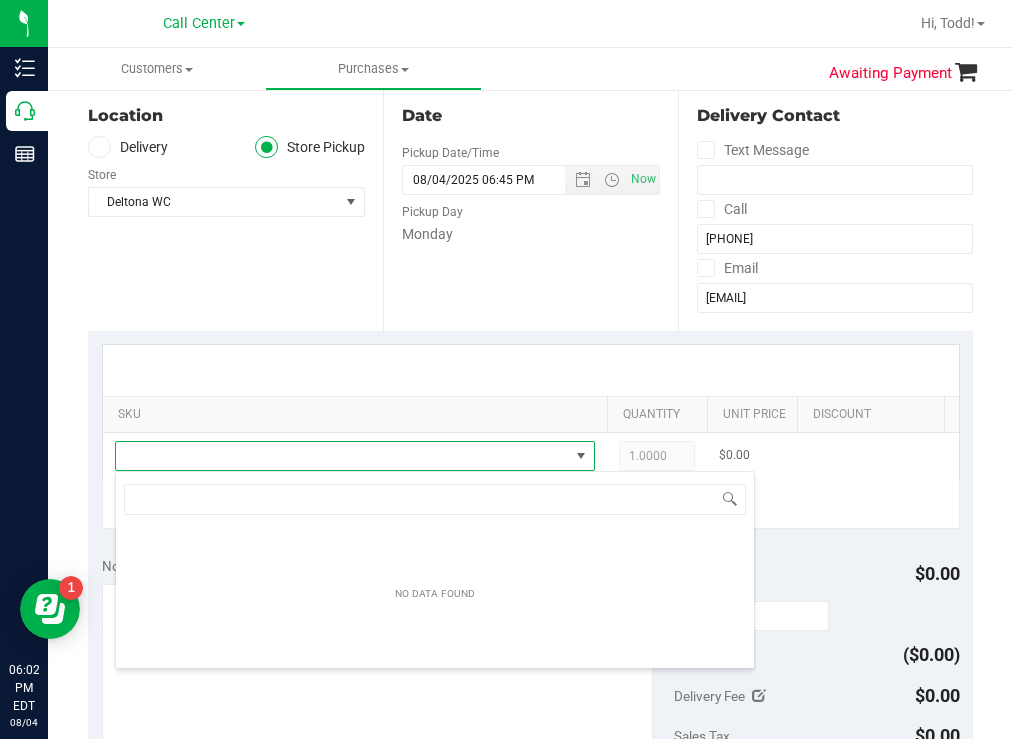 scroll, scrollTop: 99970, scrollLeft: 99520, axis: both 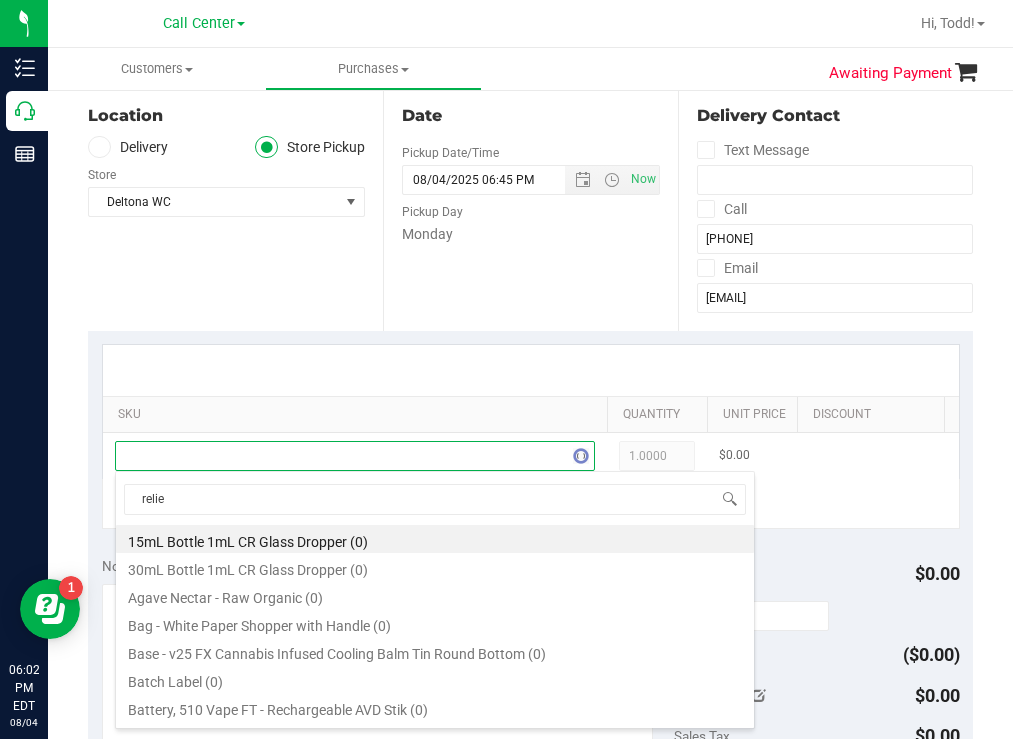 type on "relief" 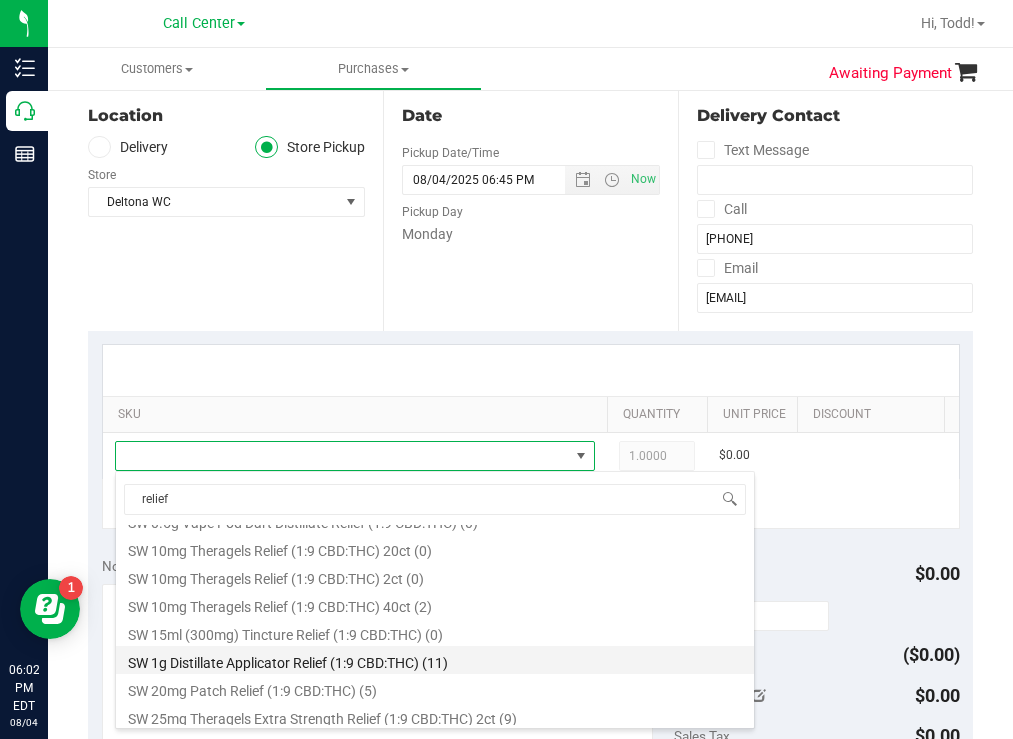 scroll, scrollTop: 600, scrollLeft: 0, axis: vertical 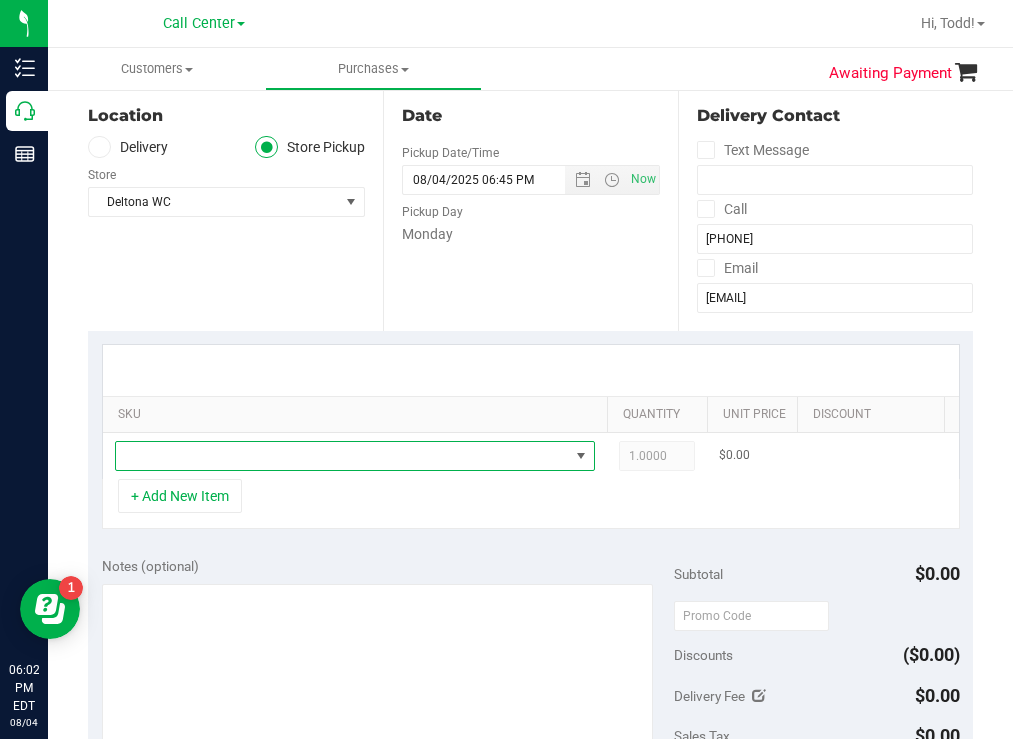 click at bounding box center [342, 456] 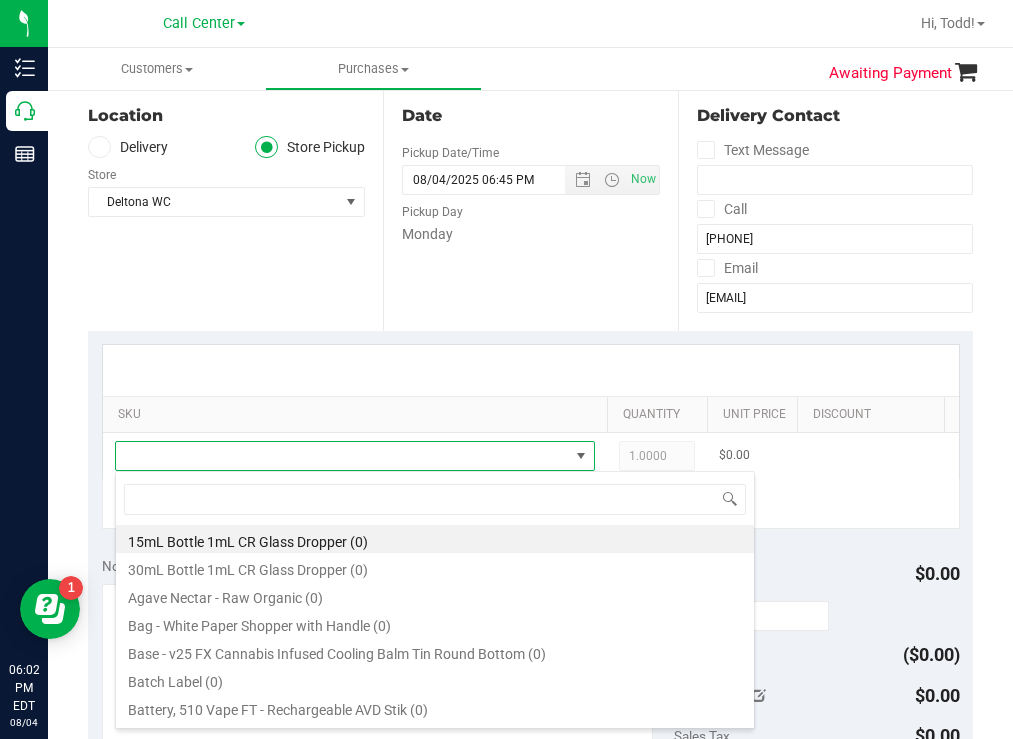 scroll, scrollTop: 99970, scrollLeft: 99520, axis: both 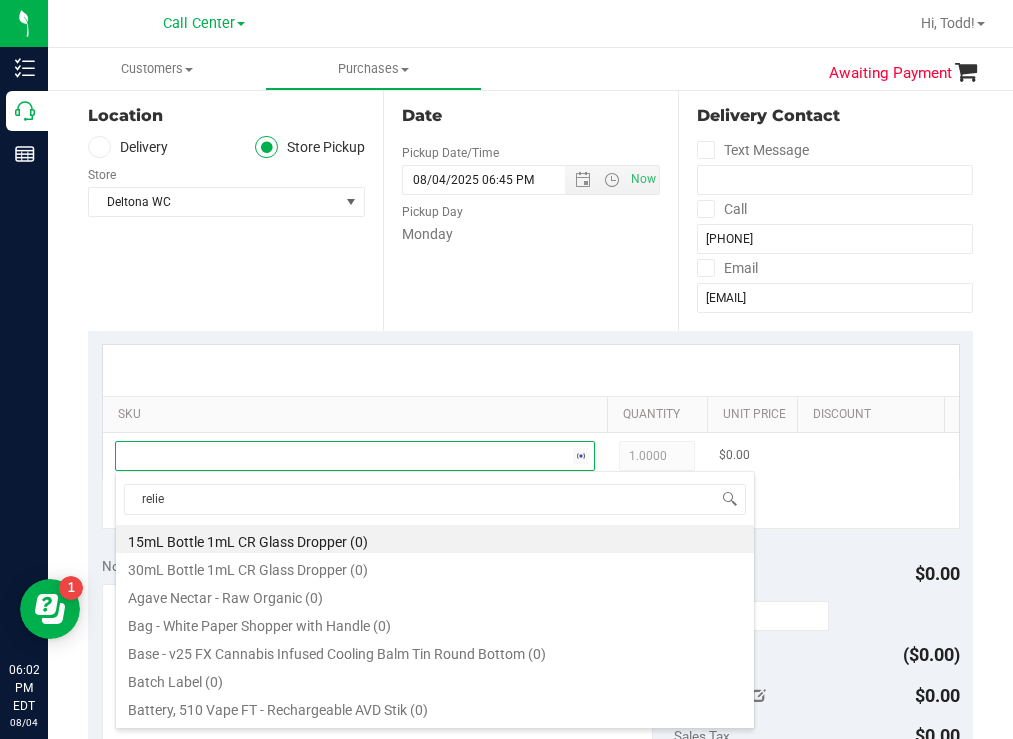 type on "relief" 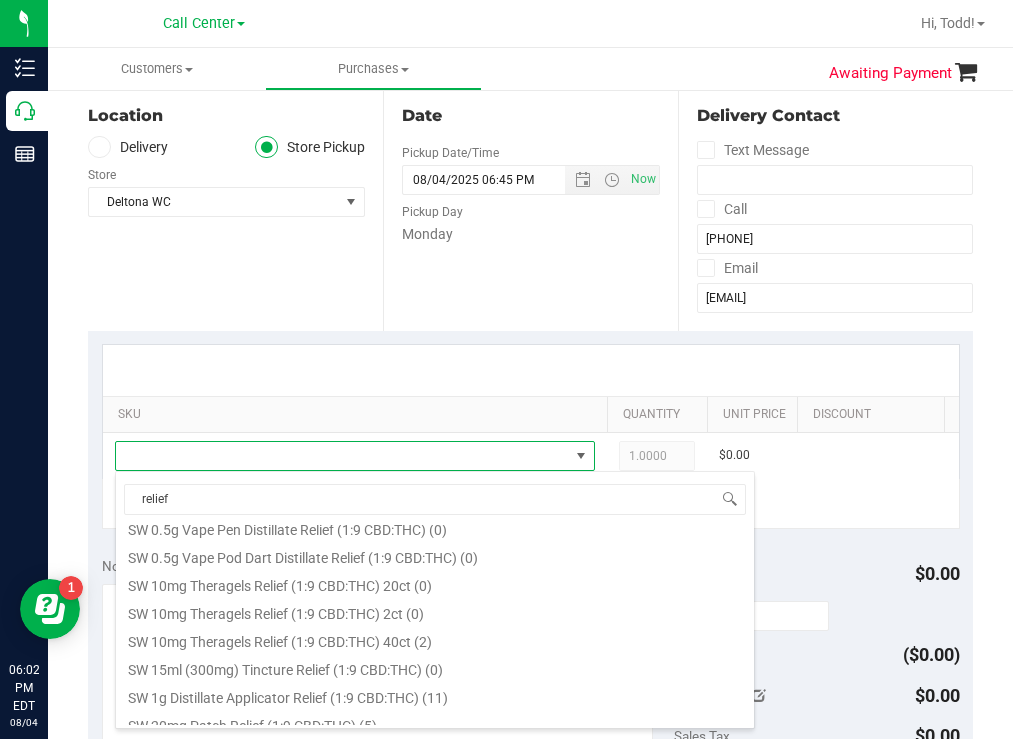 scroll, scrollTop: 700, scrollLeft: 0, axis: vertical 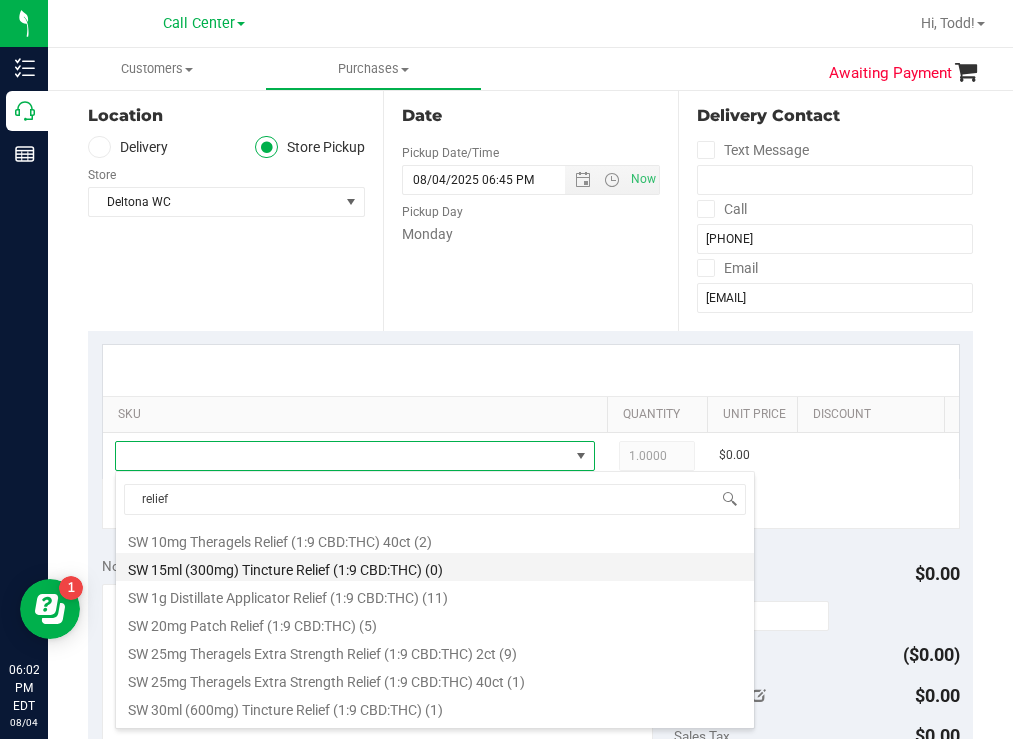 click on "SW 15ml (300mg) Tincture Relief (1:9 CBD:THC) (0)" at bounding box center [435, 567] 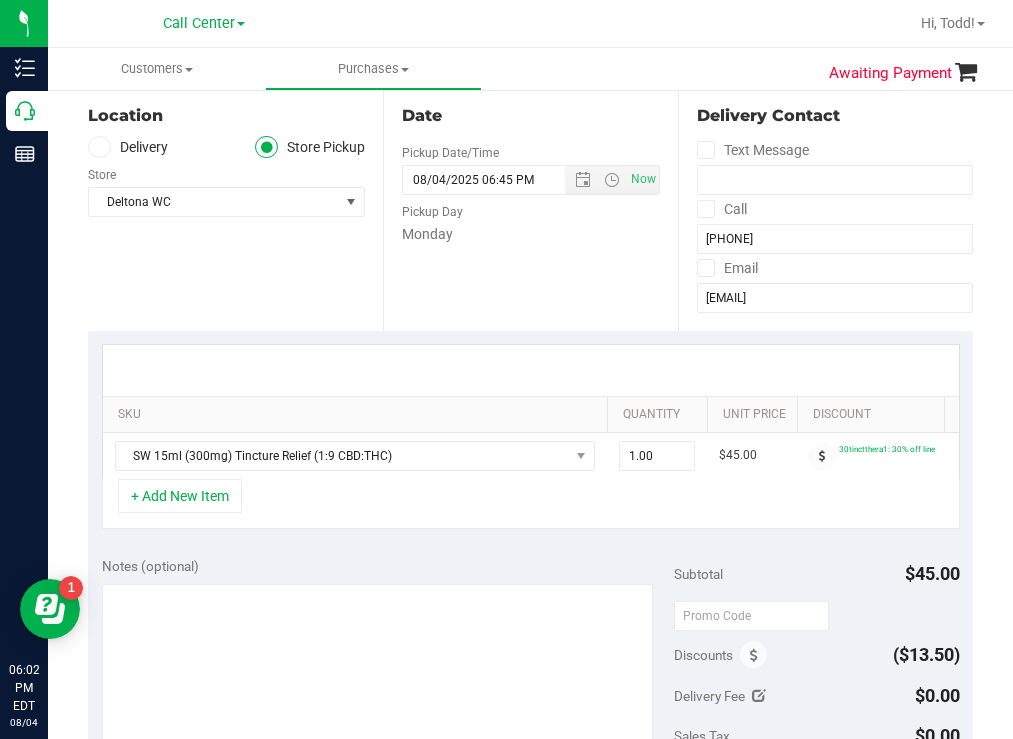 scroll, scrollTop: 0, scrollLeft: 146, axis: horizontal 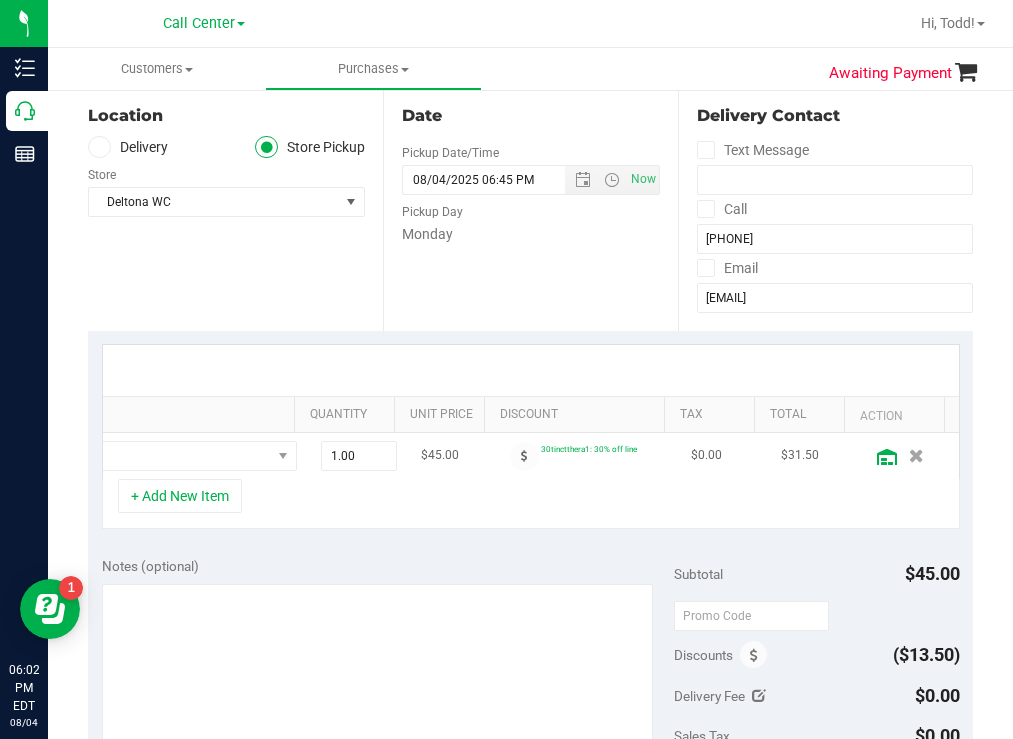 click 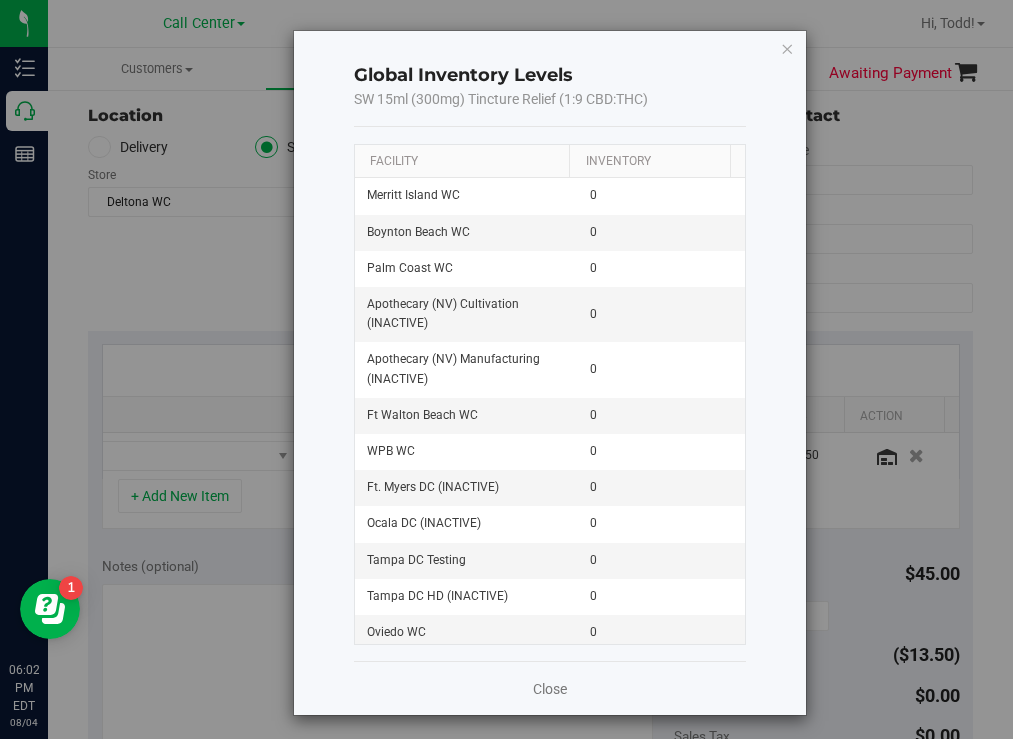 click on "Facility" at bounding box center [462, 162] 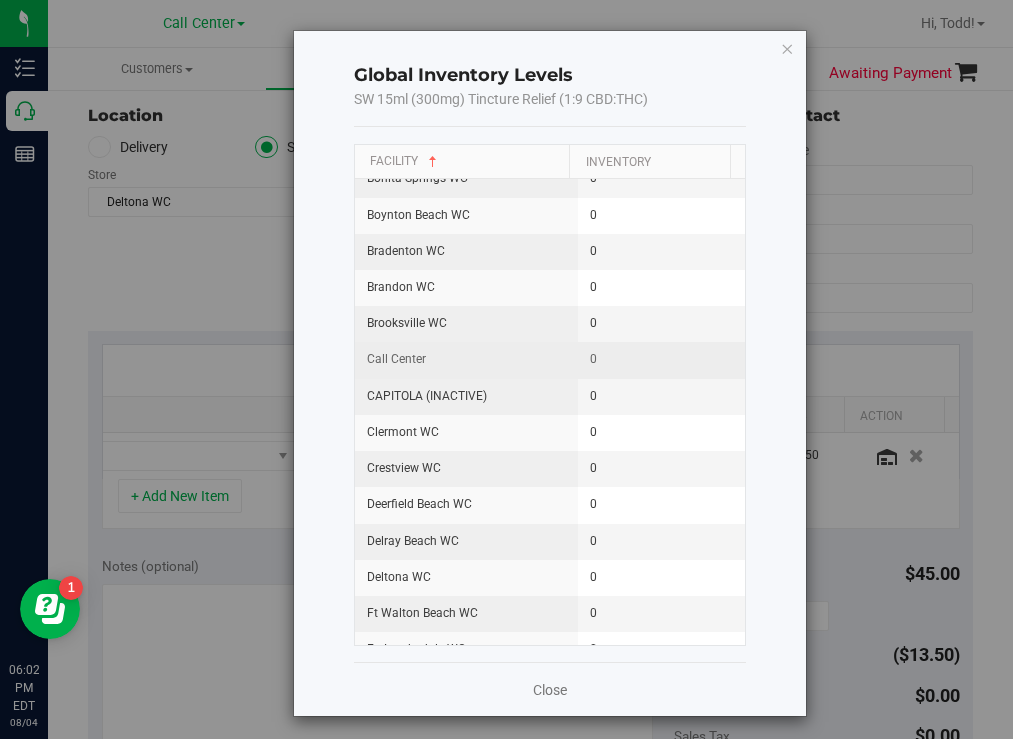 scroll, scrollTop: 300, scrollLeft: 0, axis: vertical 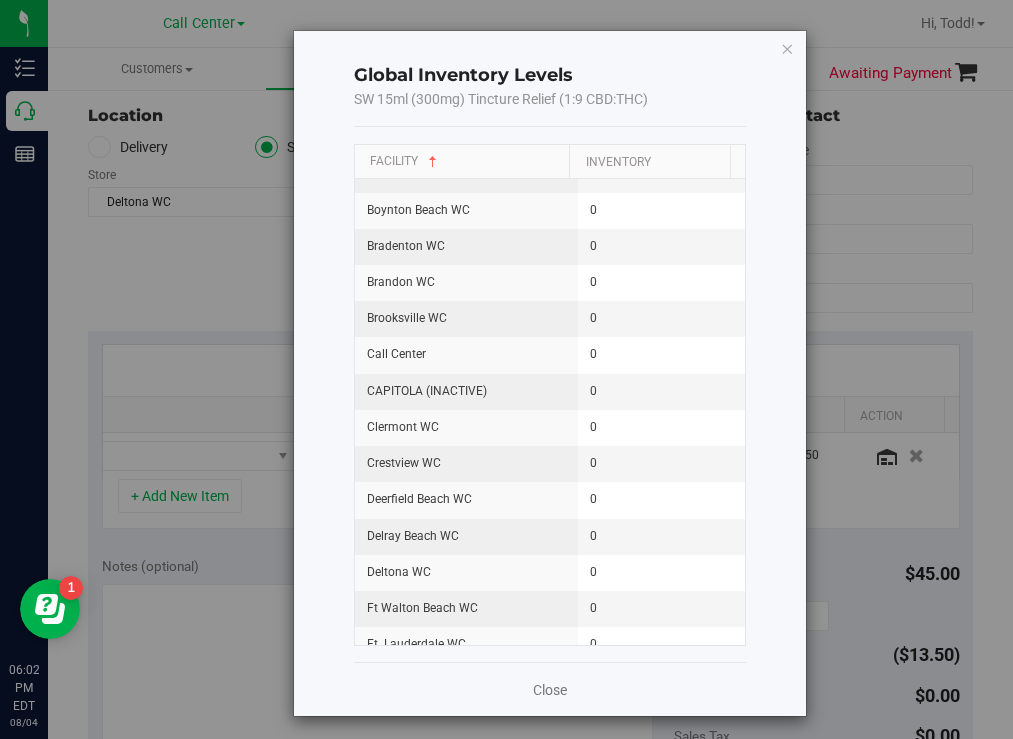 click on "Global Inventory Levels
SW 15ml (300mg) Tincture Relief (1:9 CBD:THC)
Facility Inventory Apothecary (NV) Cultivation (INACTIVE) 0 Apothecary (NV) Manufacturing (INACTIVE) 0 Apothecary (NV) MED Retail (INACTIVE) 0 Apothecary (NV) REC Retail (INACTIVE) 0 Apothecary MED-Manufacturing (INACTIVE) 0 Bonita Springs WC 0 Boynton Beach WC 0 Bradenton WC 0 Brandon WC 0 Brooksville WC 0 Call Center 0 CAPITOLA (INACTIVE) 0 Clermont WC 0 Crestview WC 0 Deerfield Beach WC 0 Delray Beach WC 0 Deltona WC 0 Ft Walton Beach WC 0 Ft. Lauderdale WC 0 Ft. Myers DC (INACTIVE) 0 Ft. Myers WC 0 Gainesville WC 0 Green Acres Cultivation 0 Green Acres Manufacturing 0 Jax Atlantic WC 0 Jax DC HD (INACTIVE) 0 JAX DC REP 0 Jax WC 0 Key West WC 0 Lakeland WC 0 Largo WC 0 Lehigh Acres DC HD (INACTIVE) 0 Lehigh Acres DC REP 0 MA 5 Forge 0 Merritt Island WC 0 Miami 72nd WC 0 Miami Beach WC 0 Miami Dadeland WC 0 Miramar DC HD (INACTIVE)" at bounding box center [550, 373] 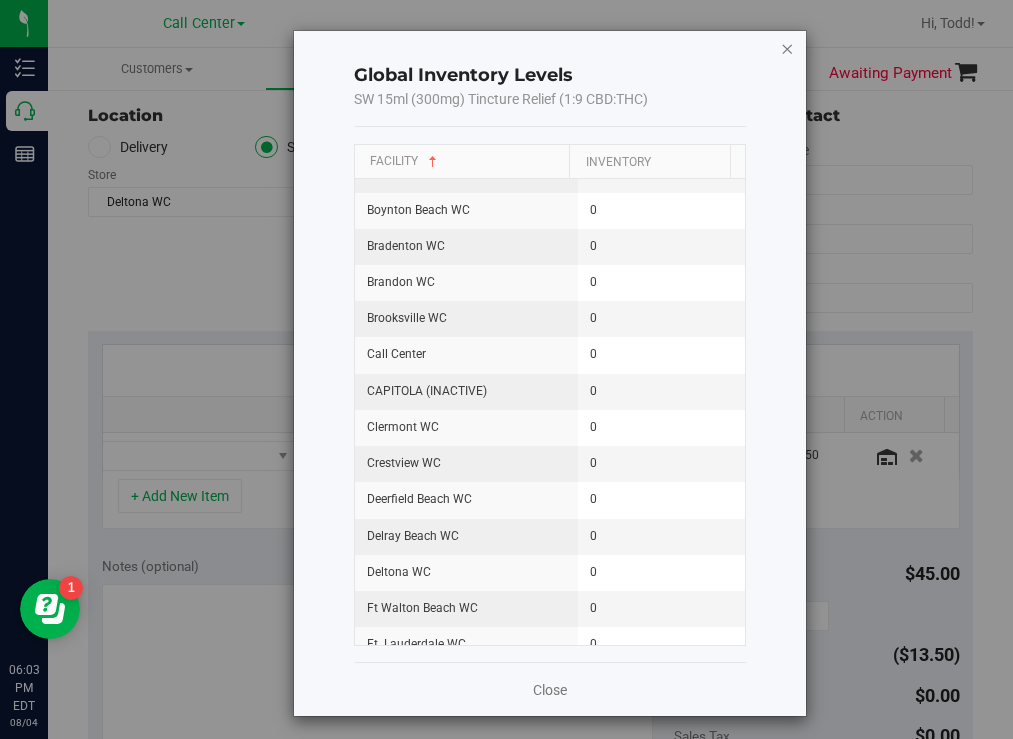 click at bounding box center [787, 48] 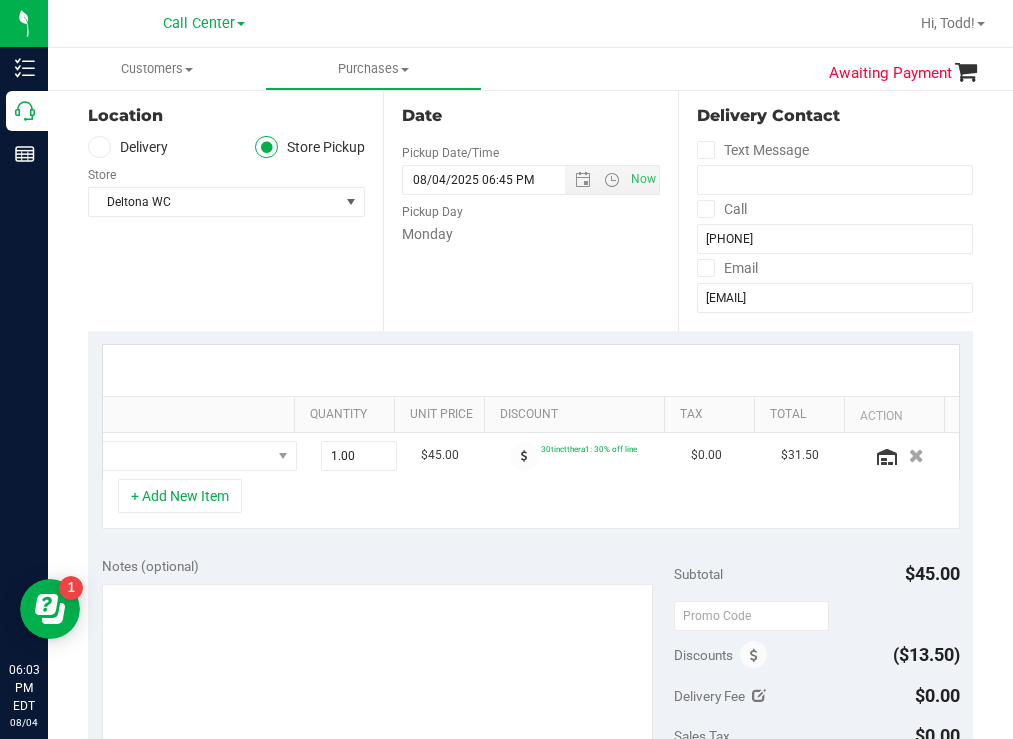 scroll, scrollTop: 0, scrollLeft: 306, axis: horizontal 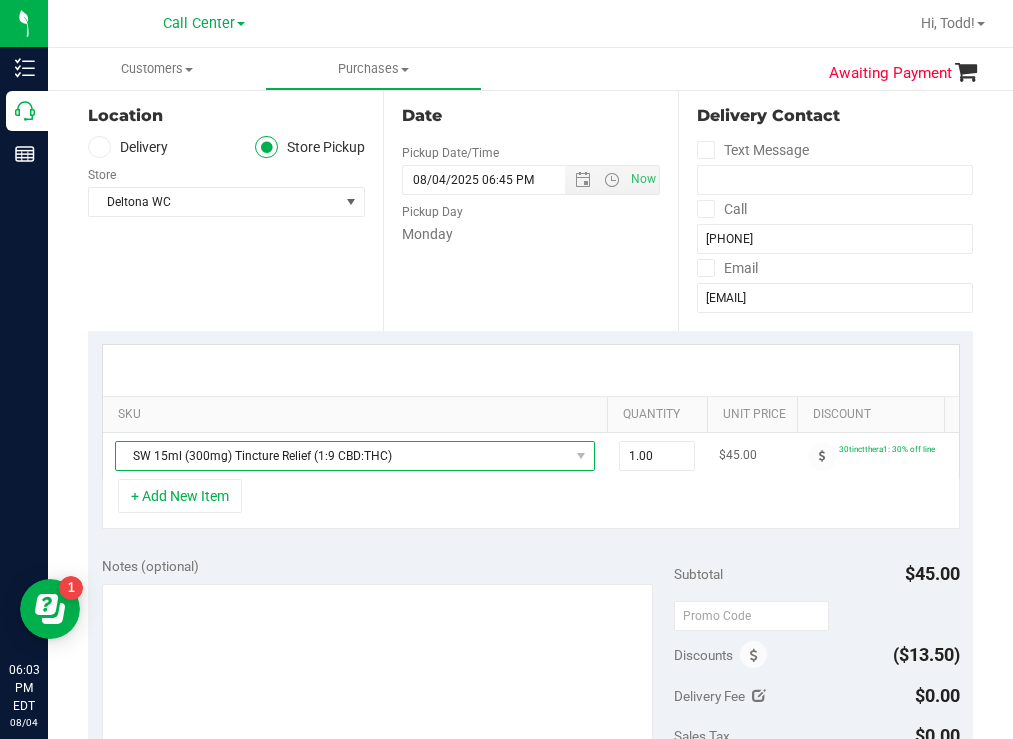 click on "SW 15ml (300mg) Tincture Relief (1:9 CBD:THC)" at bounding box center [342, 456] 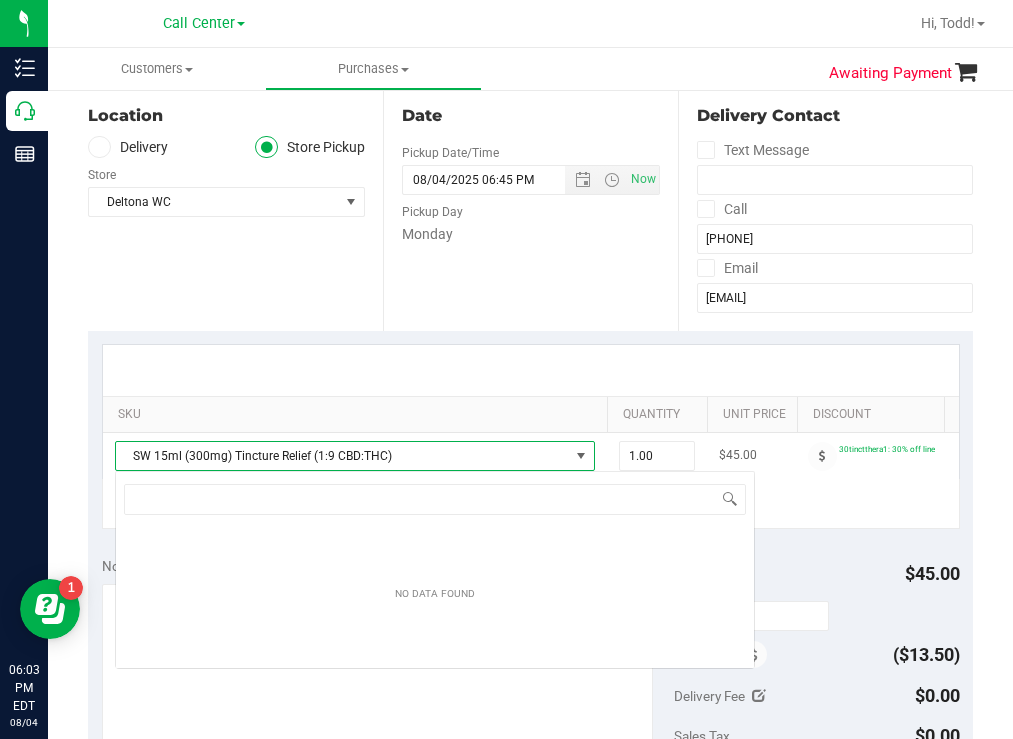 scroll, scrollTop: 99970, scrollLeft: 99520, axis: both 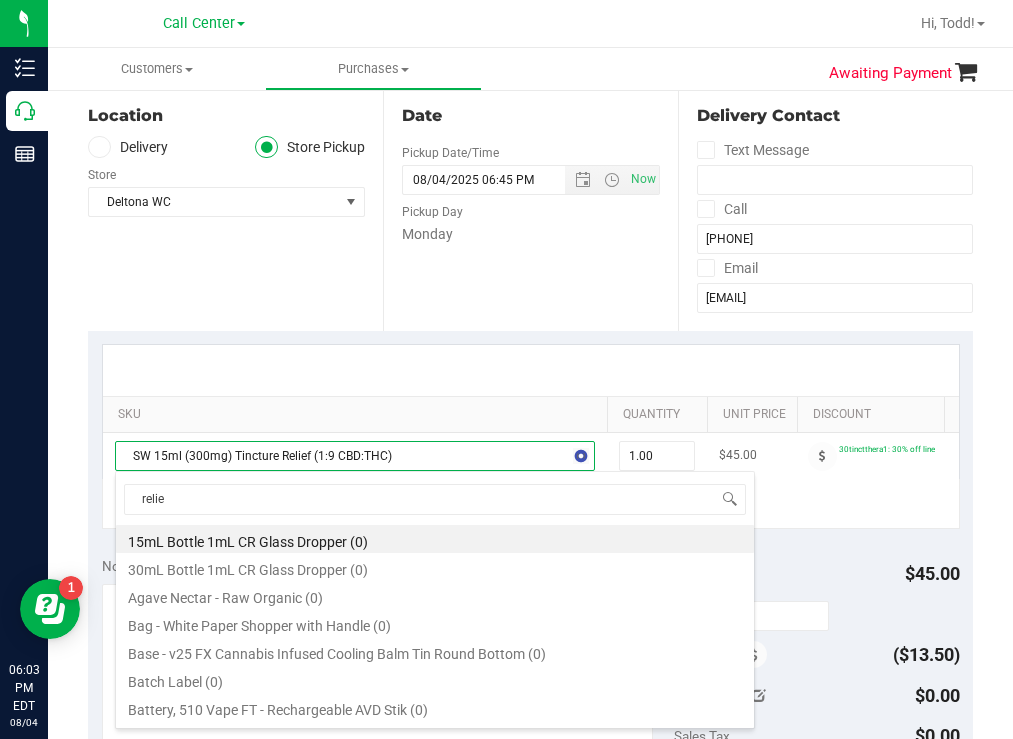 type on "relief" 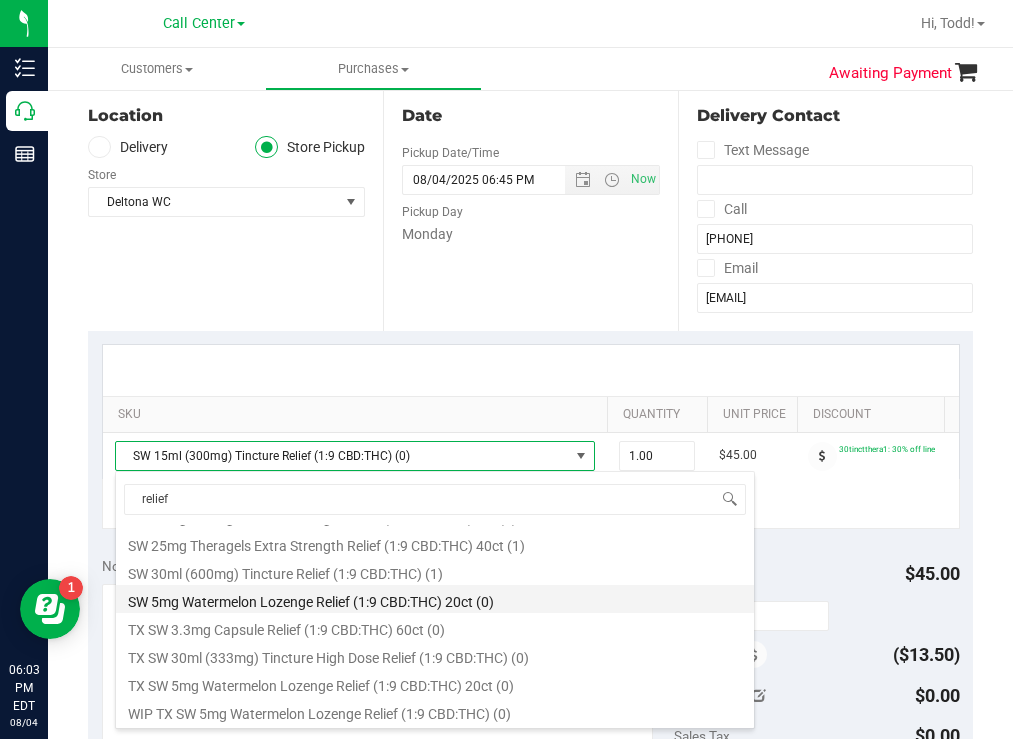 scroll, scrollTop: 736, scrollLeft: 0, axis: vertical 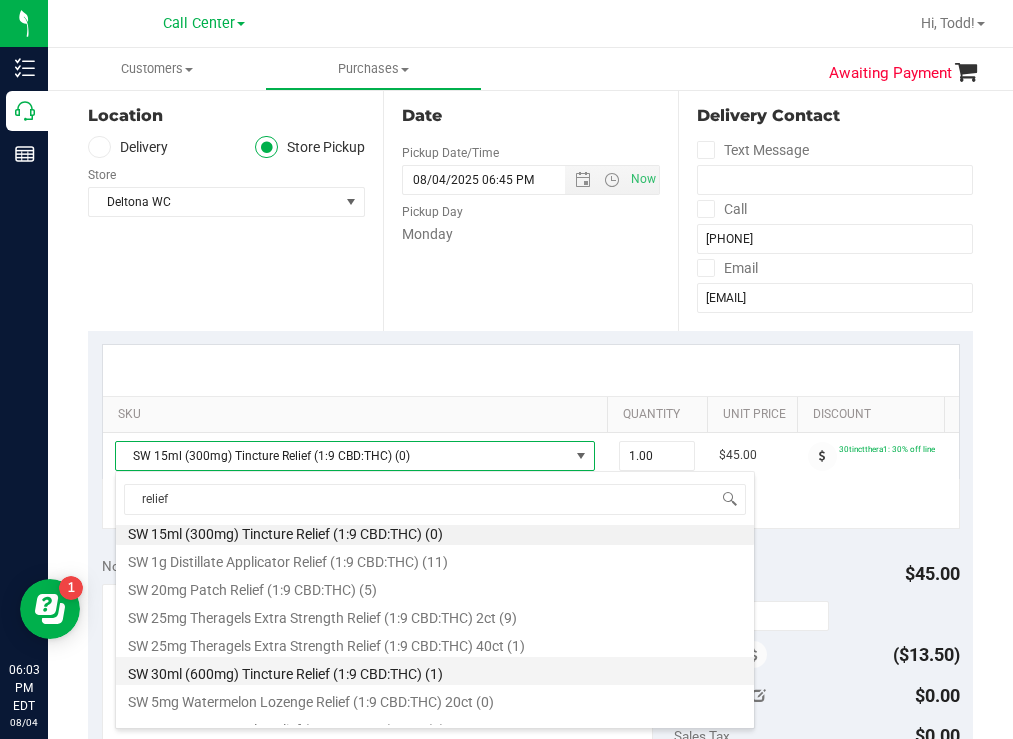 click on "SW 30ml (600mg) Tincture Relief (1:9 CBD:THC) (1)" at bounding box center [435, 671] 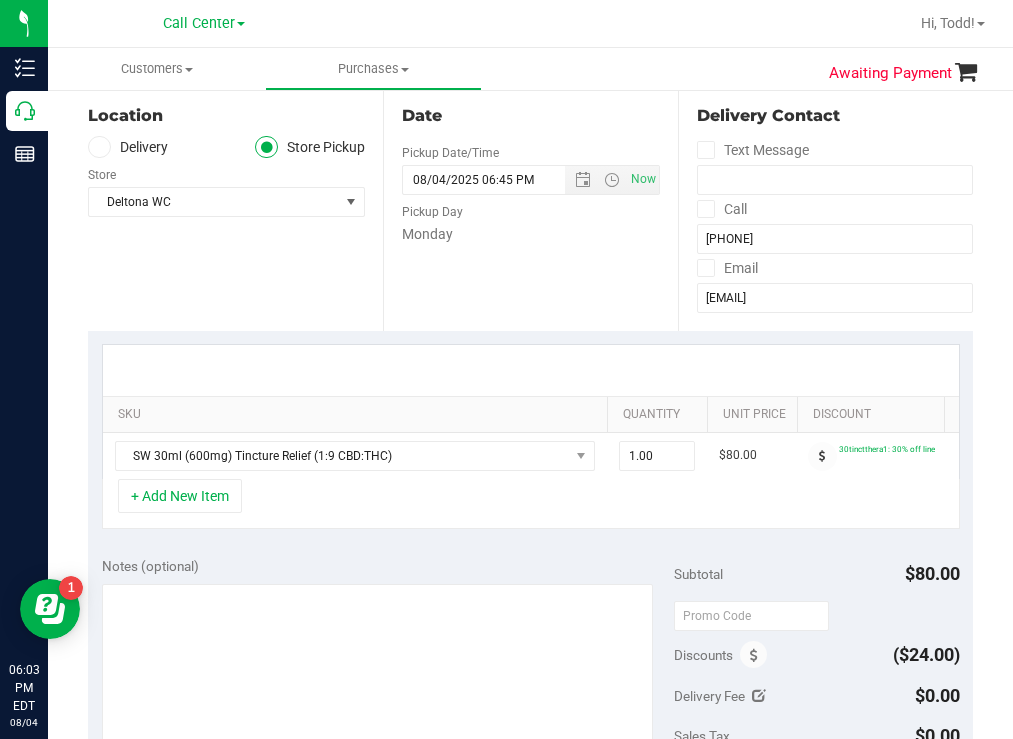 scroll, scrollTop: 0, scrollLeft: 328, axis: horizontal 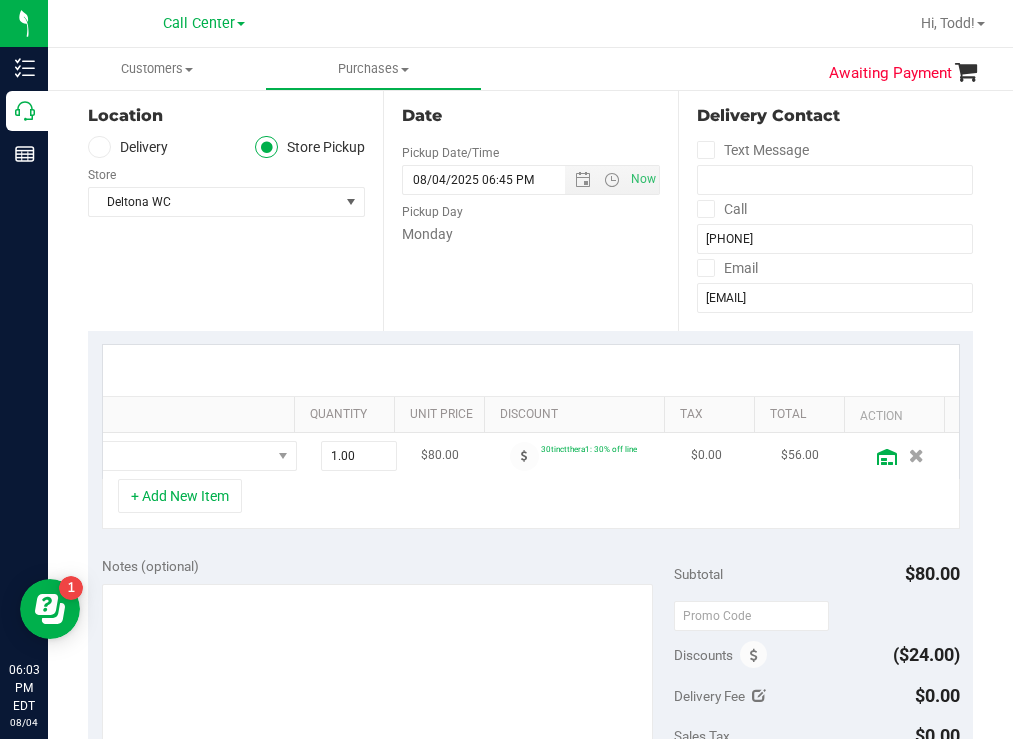 click 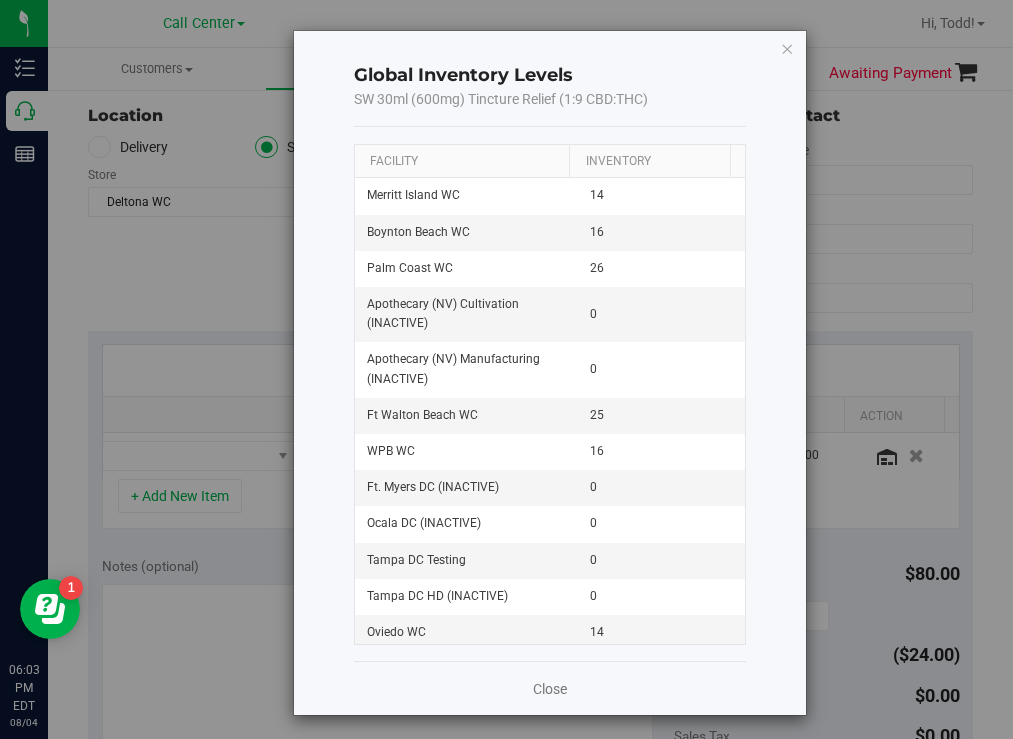 click on "Facility" at bounding box center [462, 162] 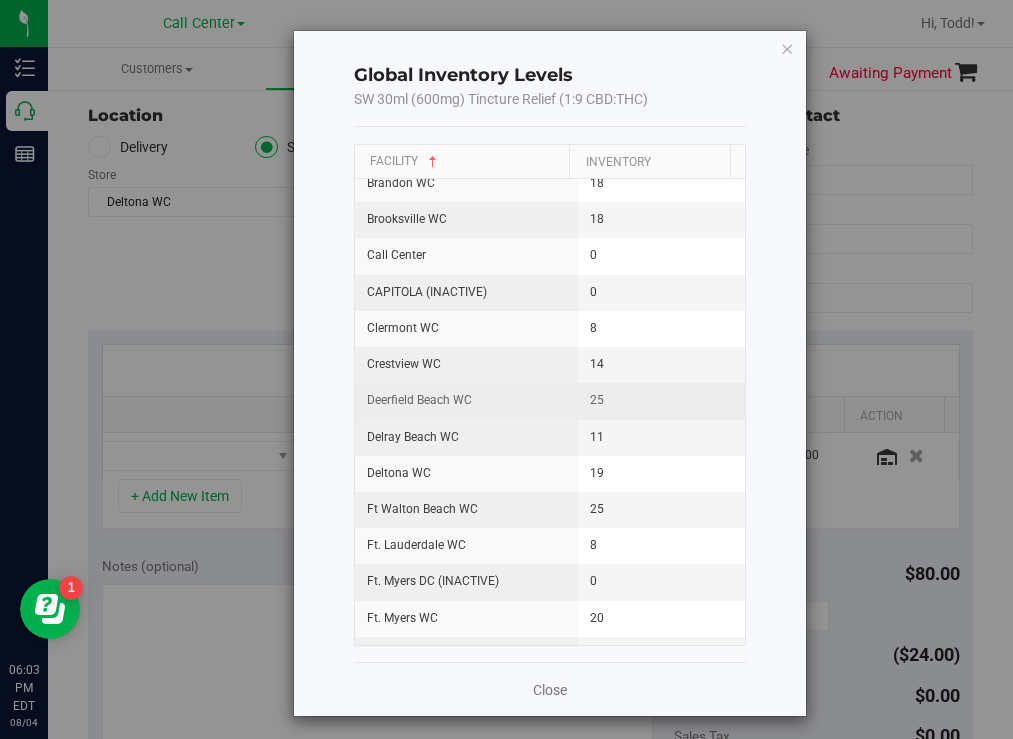 scroll, scrollTop: 400, scrollLeft: 0, axis: vertical 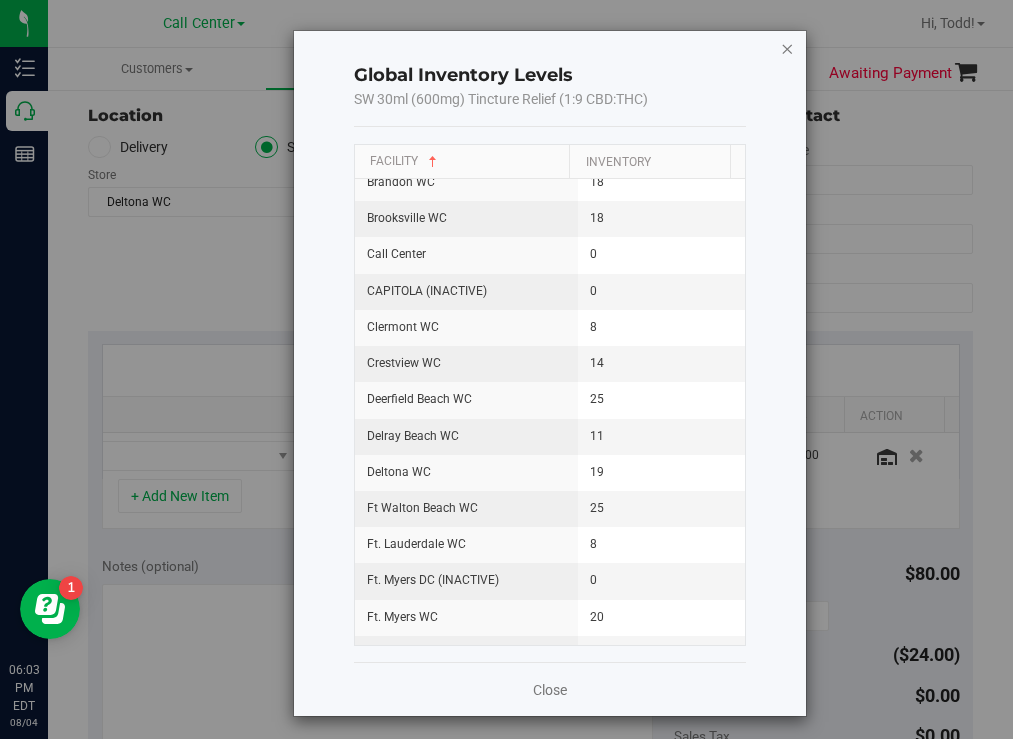 click at bounding box center (787, 48) 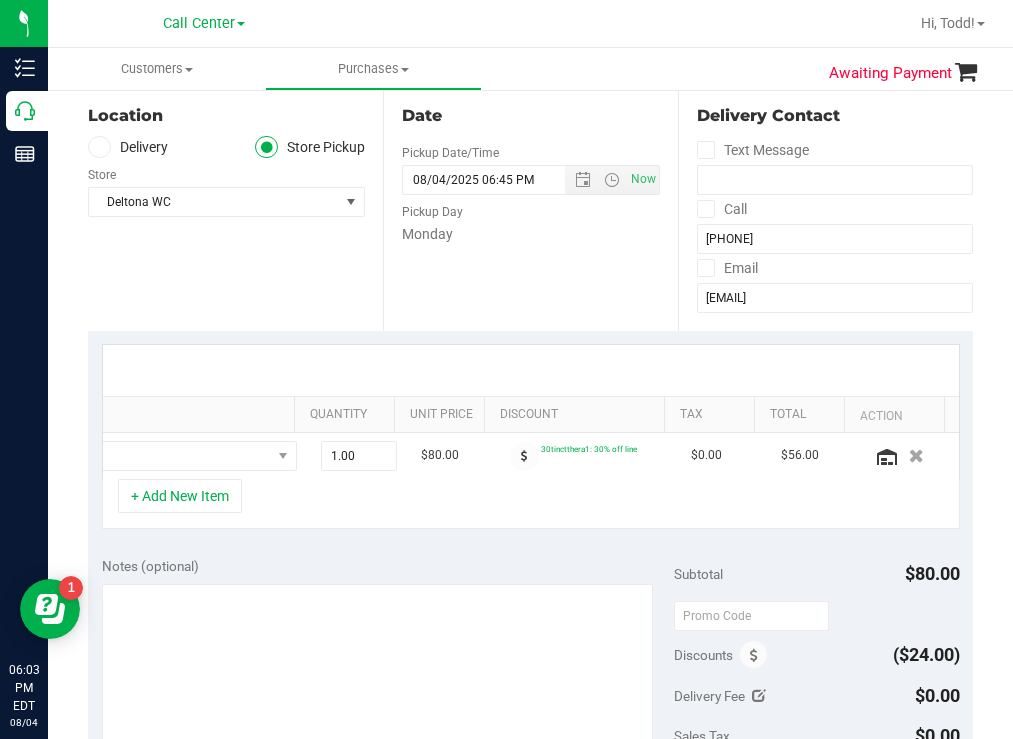 scroll, scrollTop: 0, scrollLeft: 190, axis: horizontal 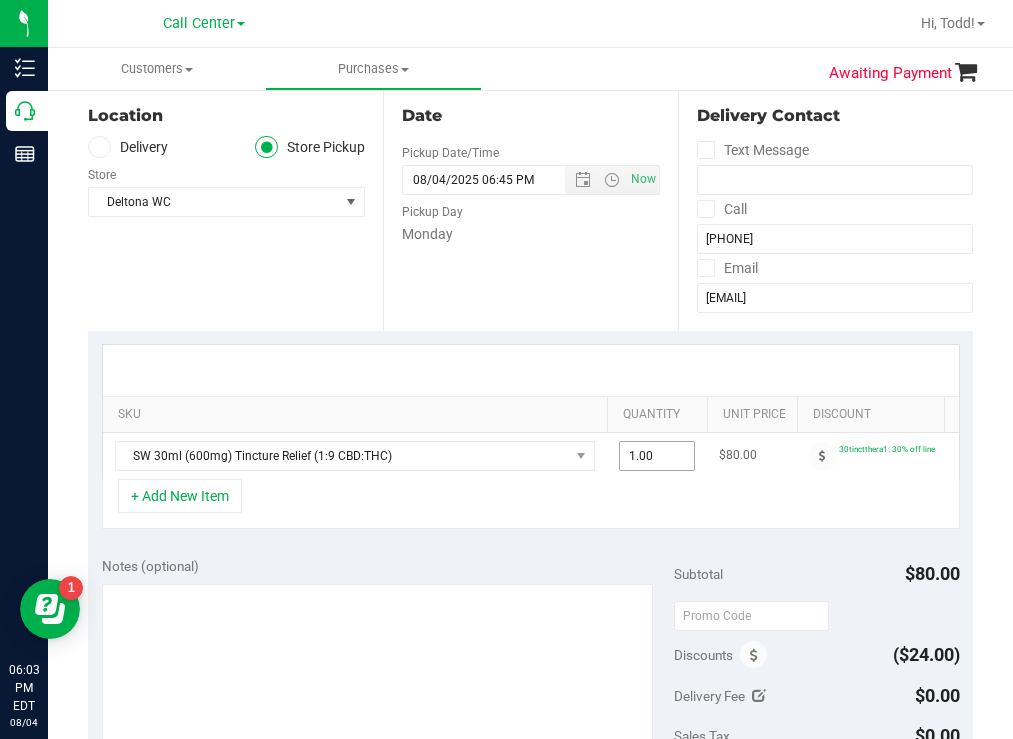 click on "1.00 1" at bounding box center [657, 456] 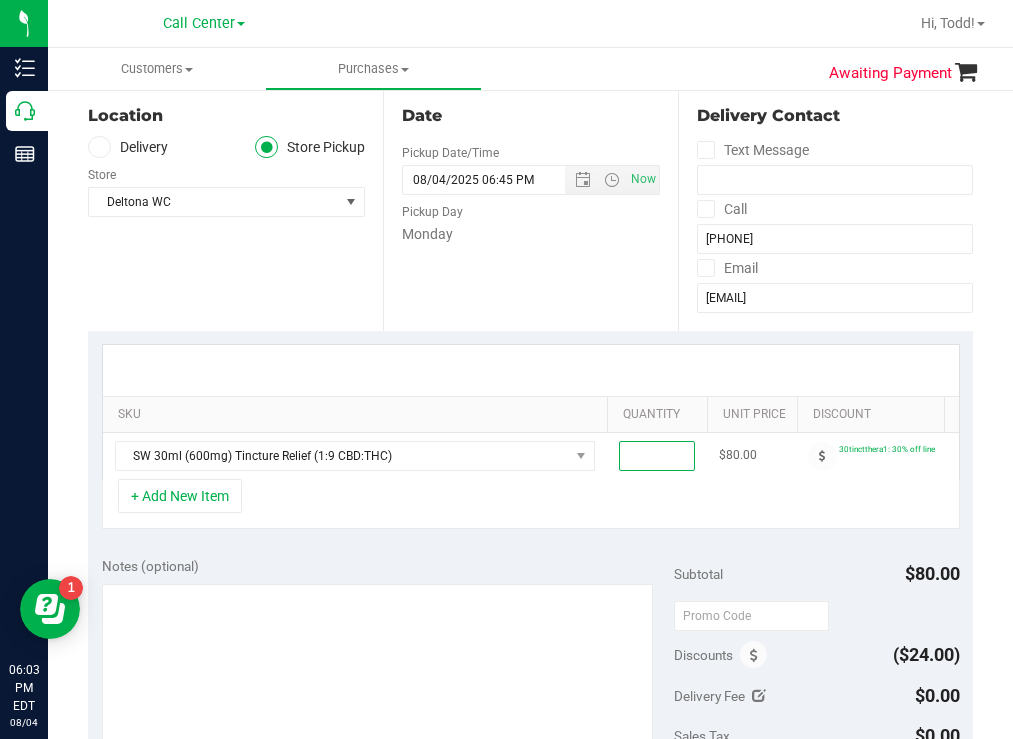 type on "3" 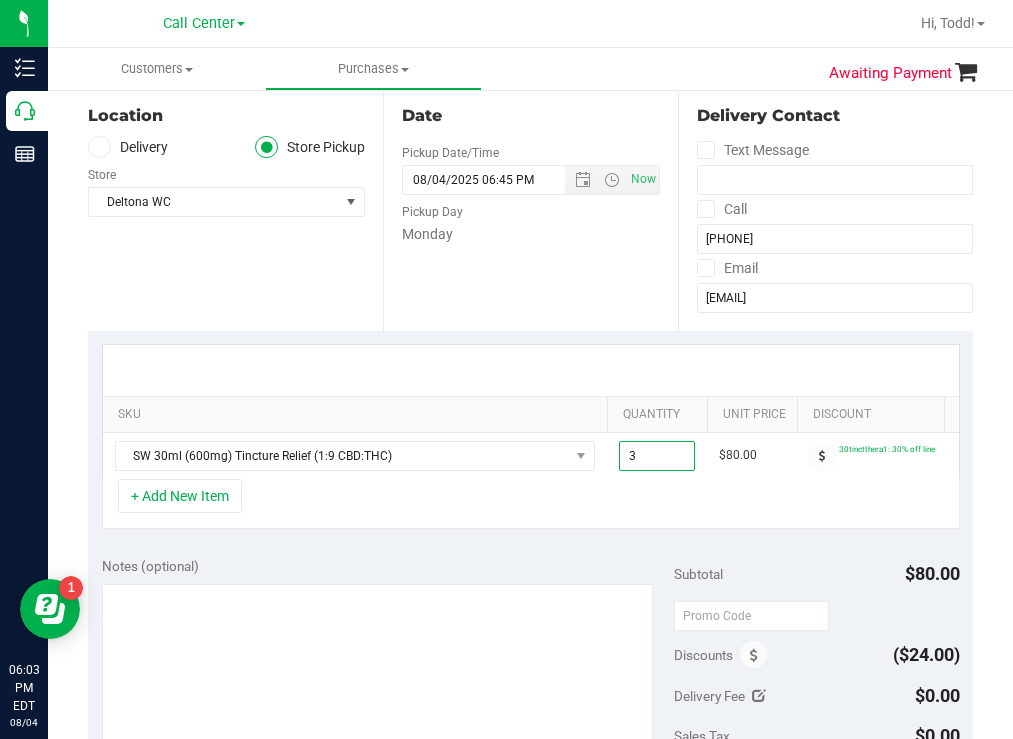 type on "3.00" 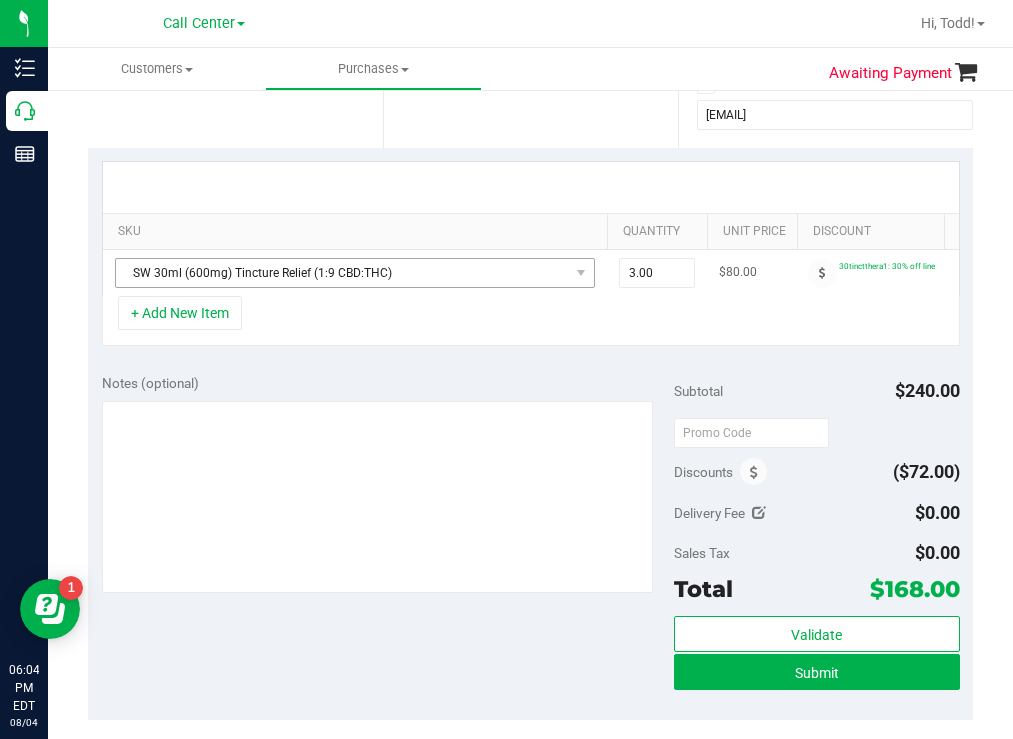 scroll, scrollTop: 400, scrollLeft: 0, axis: vertical 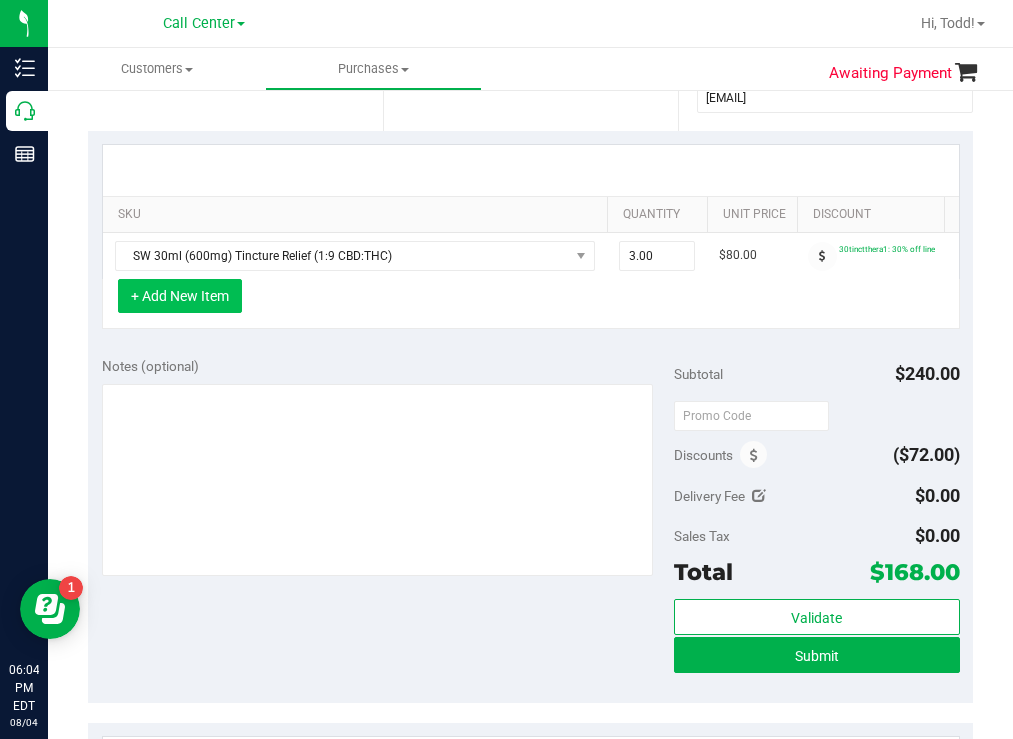 click on "+ Add New Item" at bounding box center (180, 296) 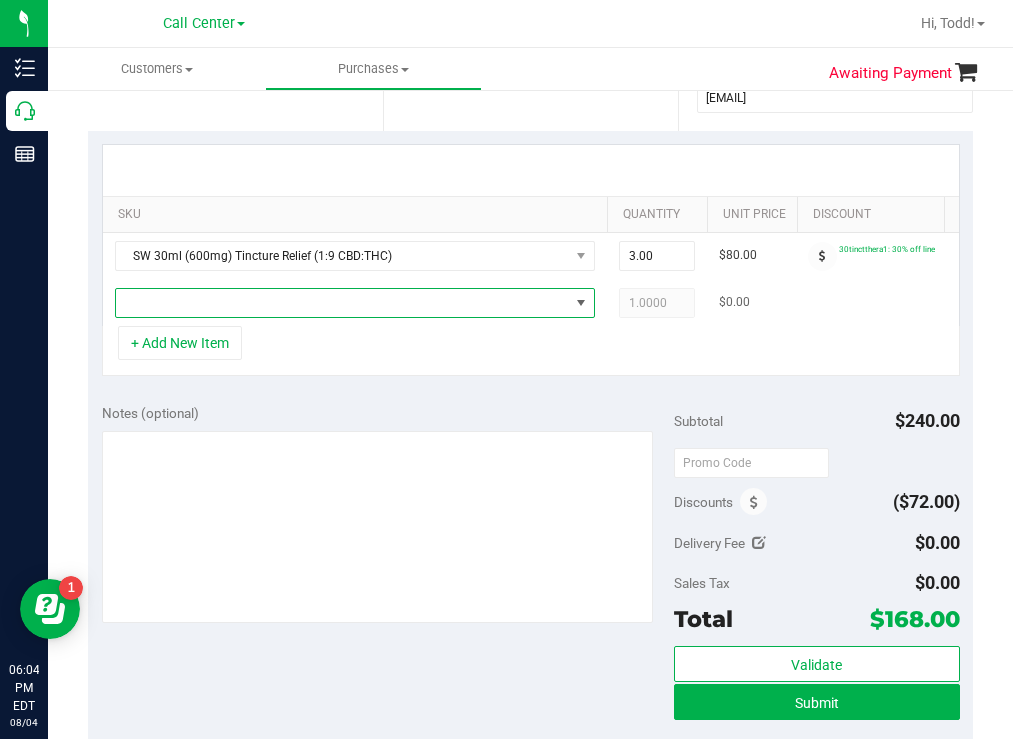 click at bounding box center (342, 303) 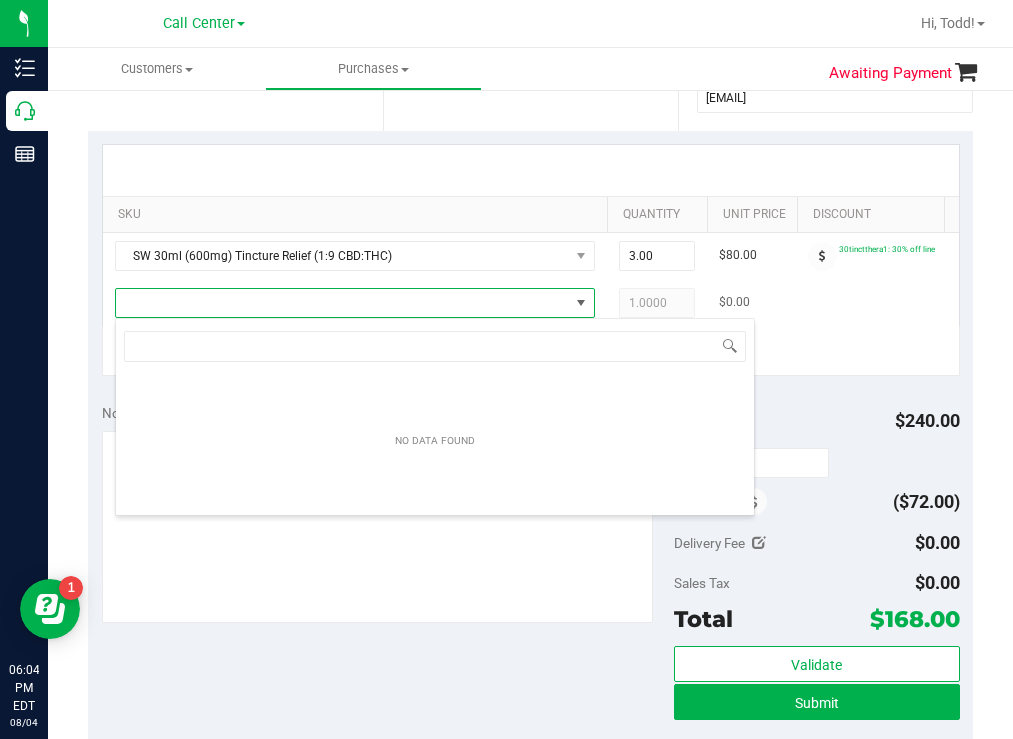 scroll, scrollTop: 99970, scrollLeft: 99520, axis: both 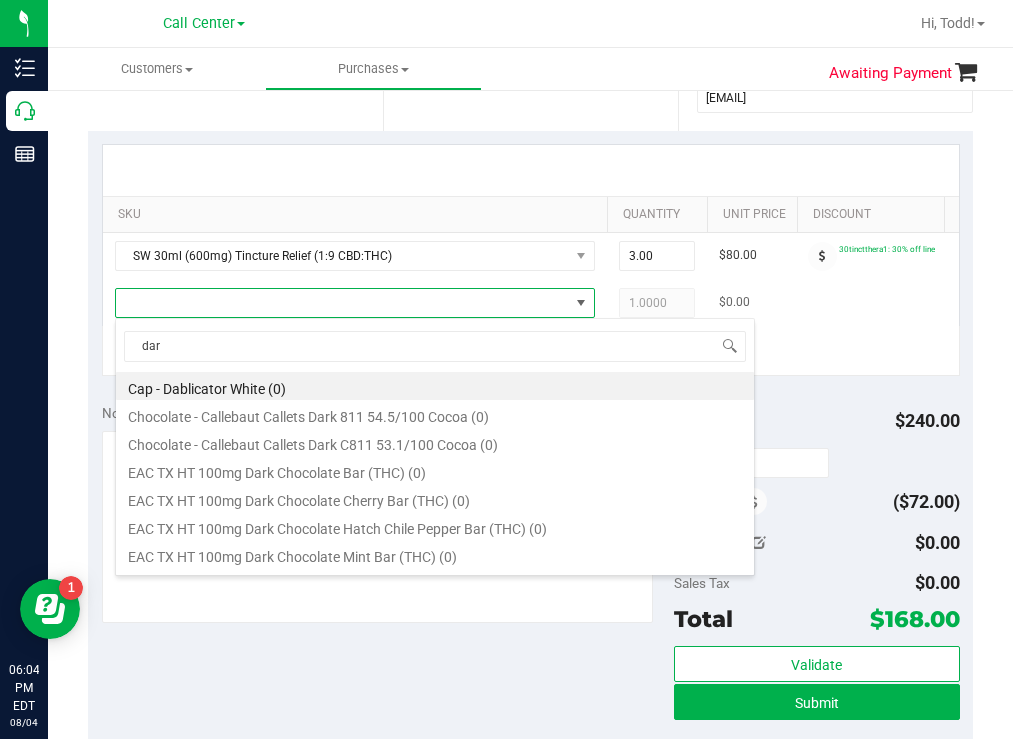 type on "dark" 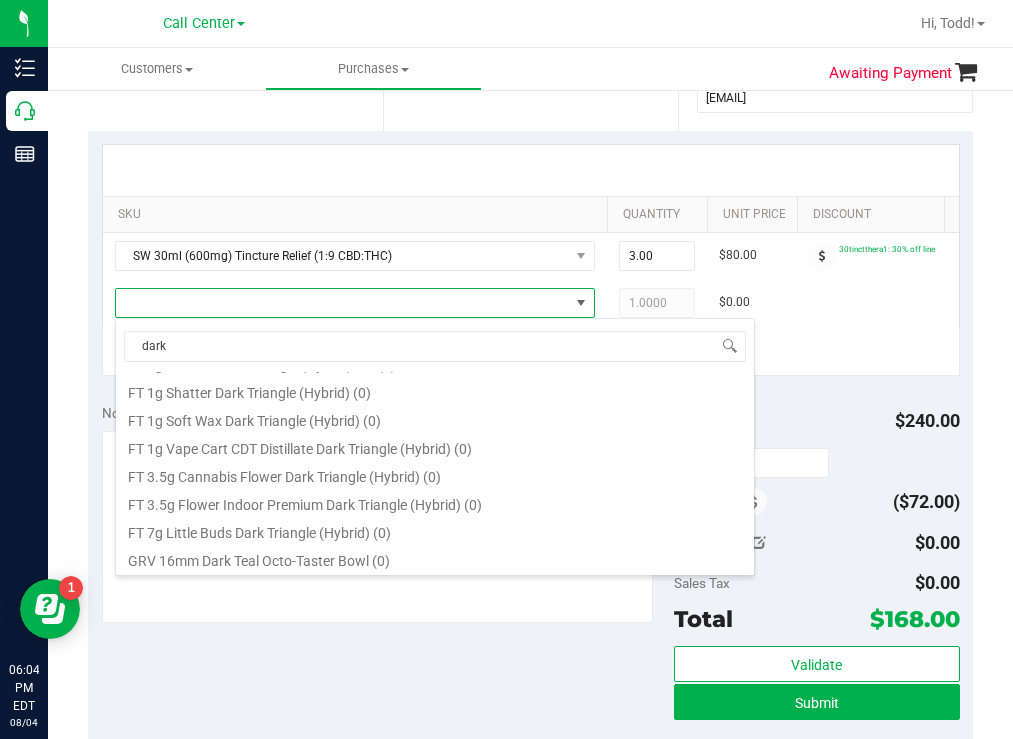 scroll, scrollTop: 600, scrollLeft: 0, axis: vertical 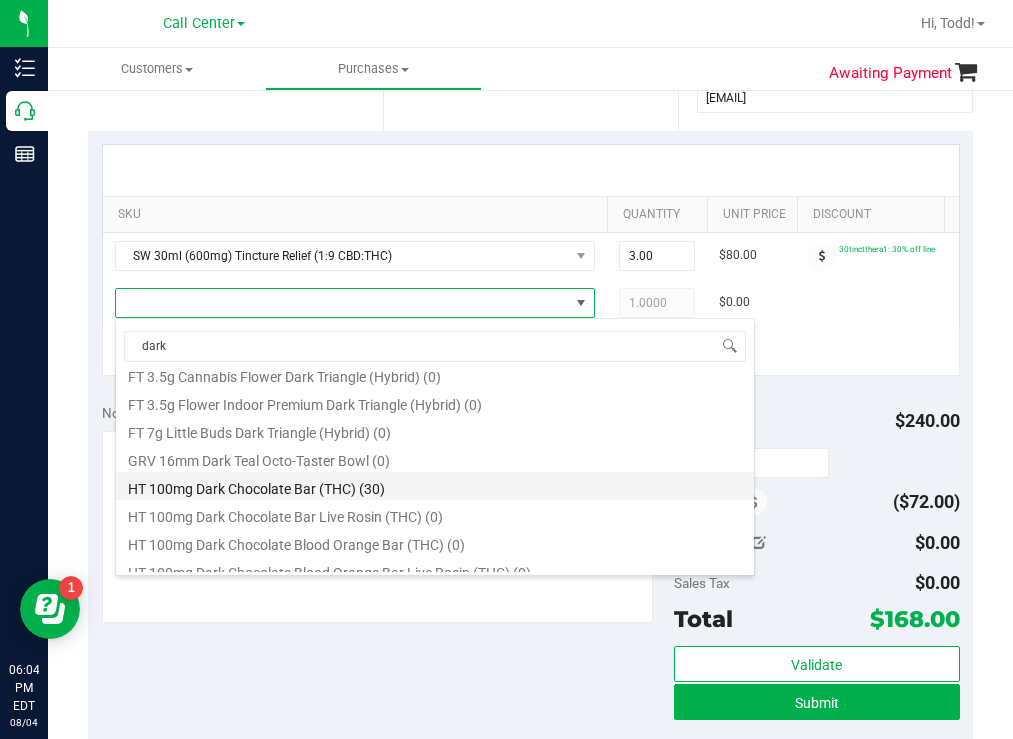 click on "HT 100mg Dark Chocolate Bar (THC) (30)" at bounding box center (435, 486) 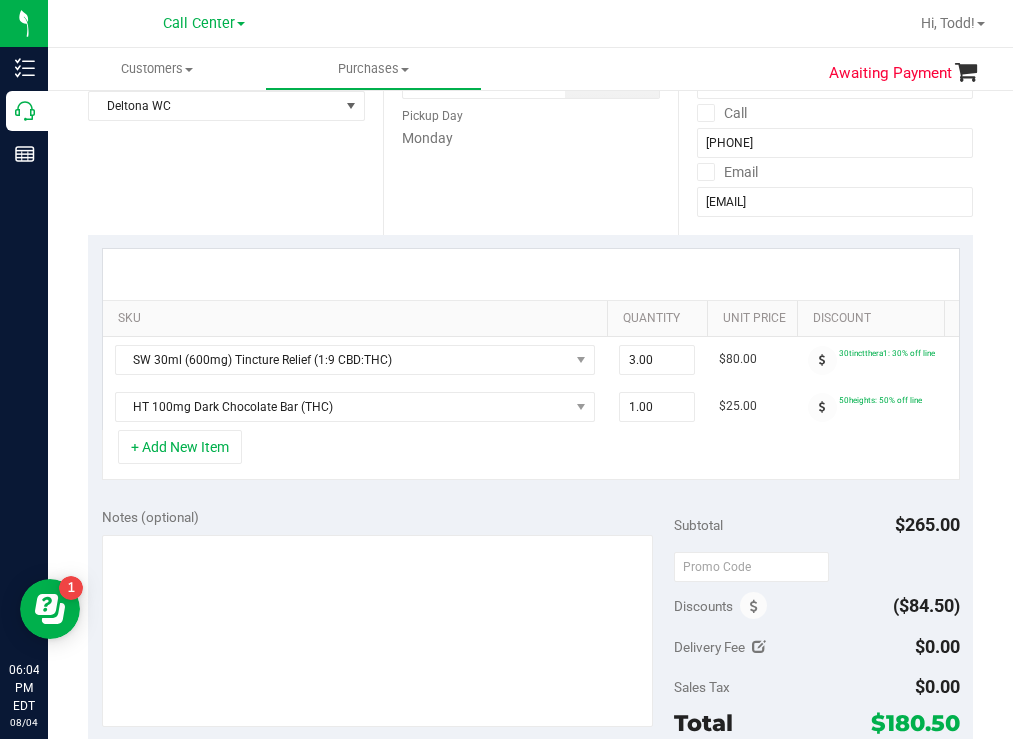 scroll, scrollTop: 200, scrollLeft: 0, axis: vertical 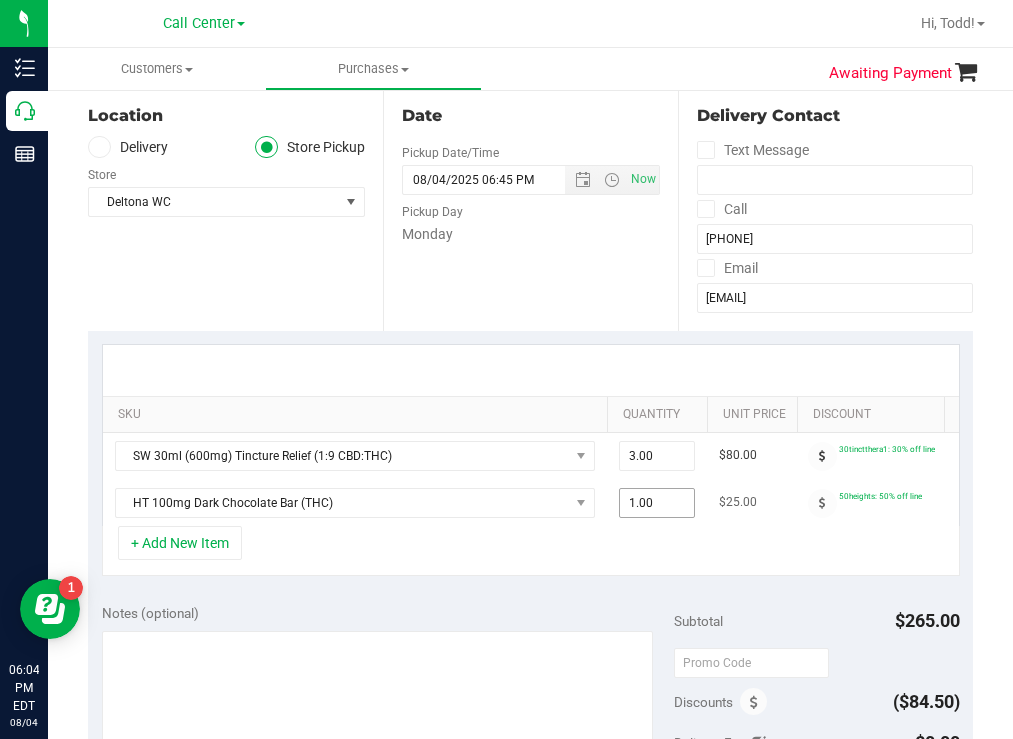 click on "1.00 1" at bounding box center [657, 503] 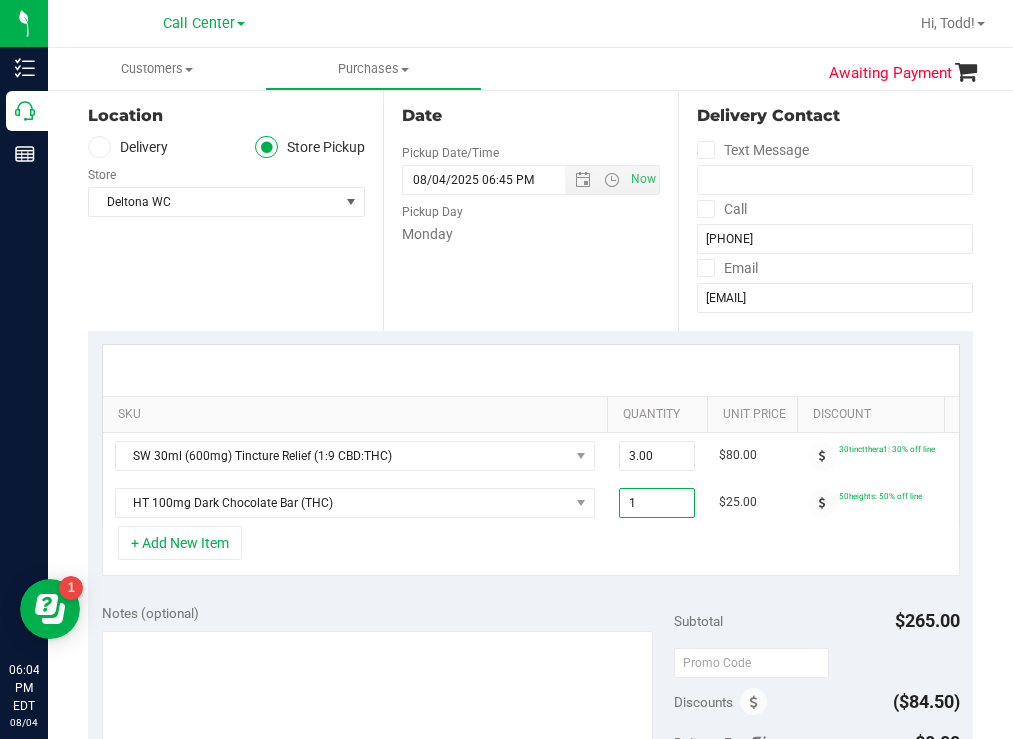 type on "10" 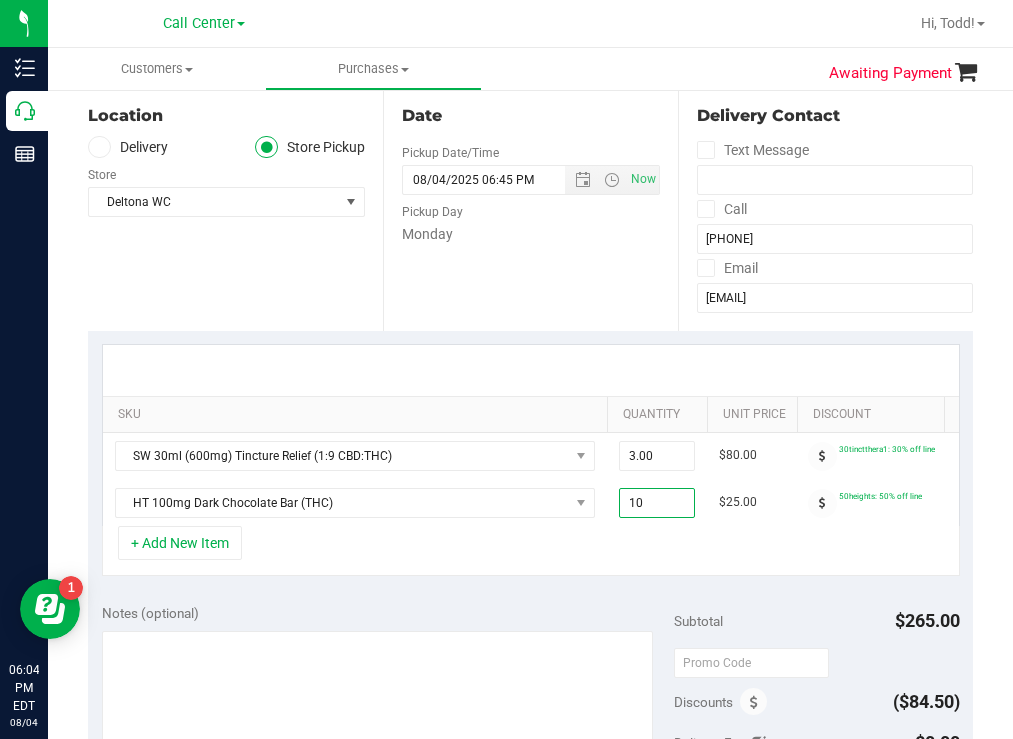 type on "10.00" 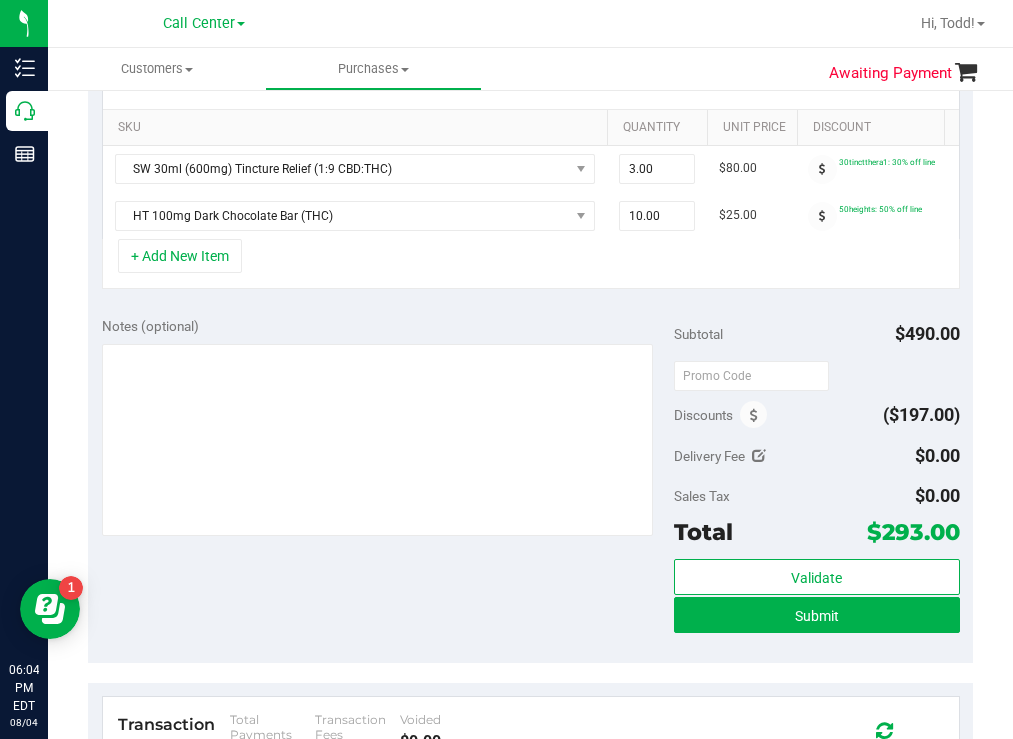 scroll, scrollTop: 500, scrollLeft: 0, axis: vertical 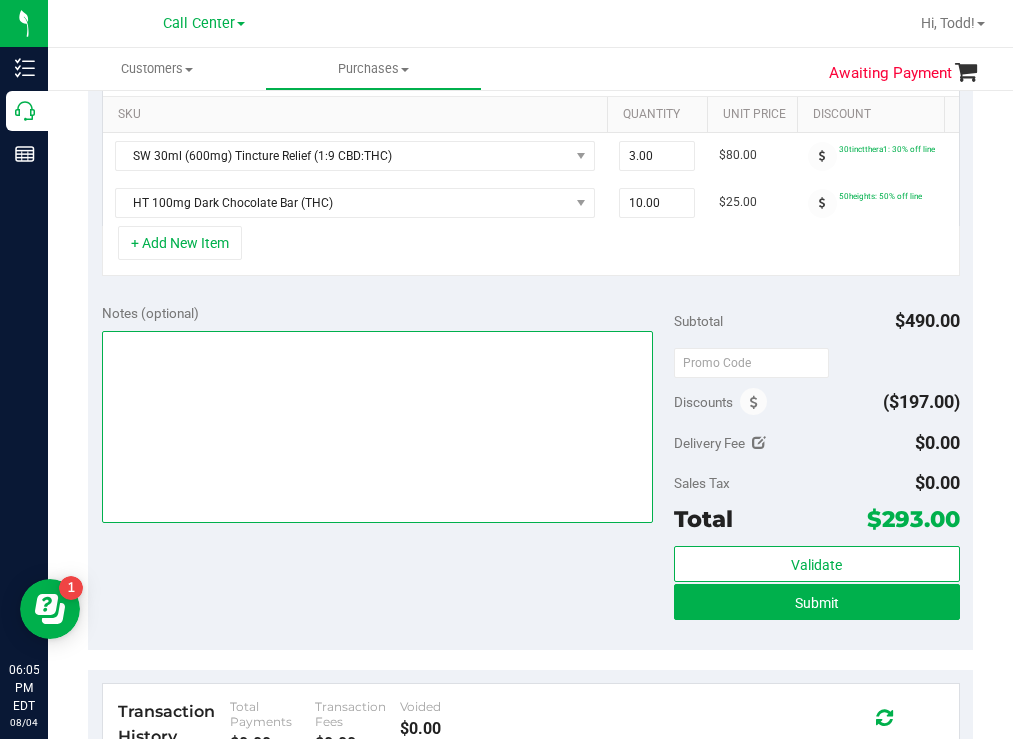 click at bounding box center (378, 427) 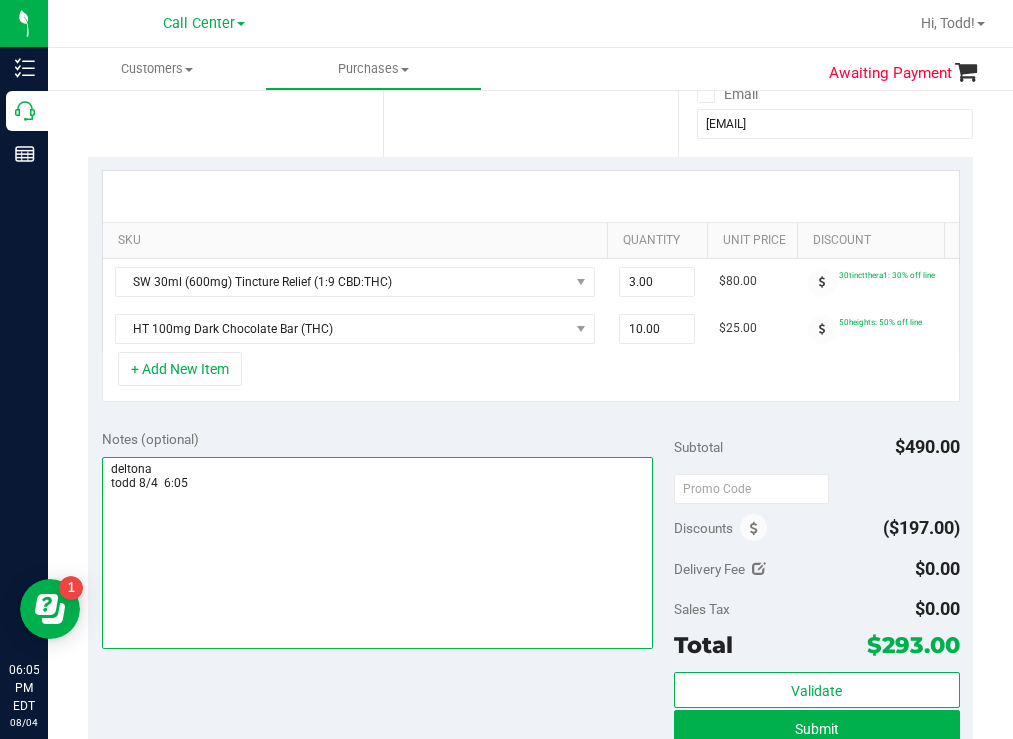 scroll, scrollTop: 400, scrollLeft: 0, axis: vertical 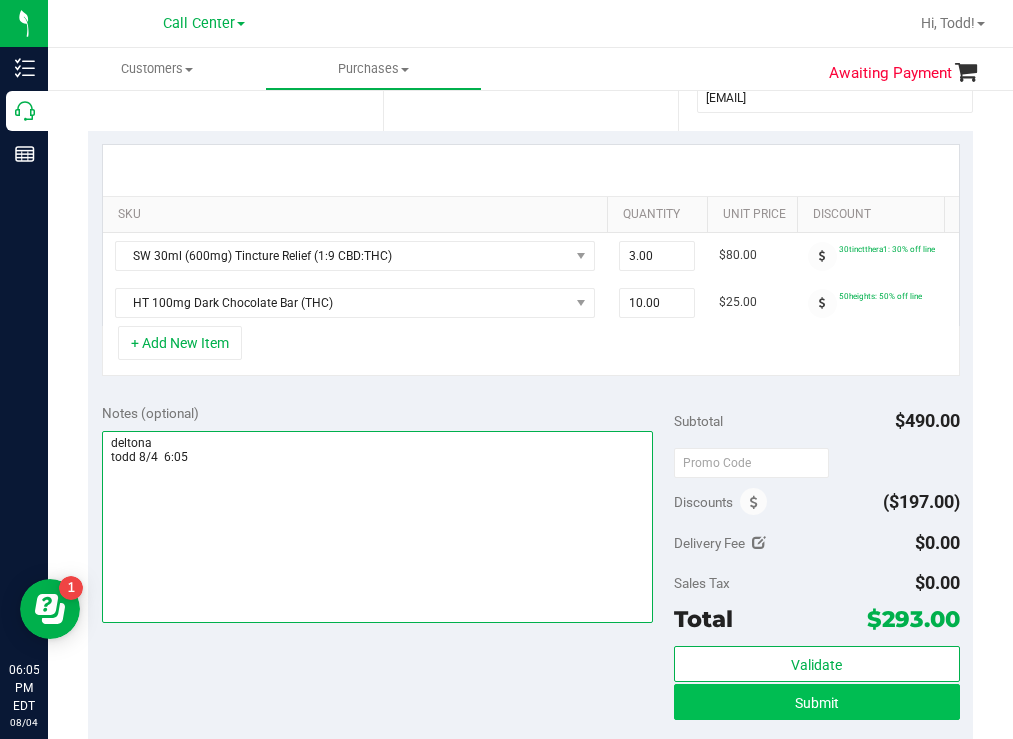 type on "deltona
todd 8/4  6:05" 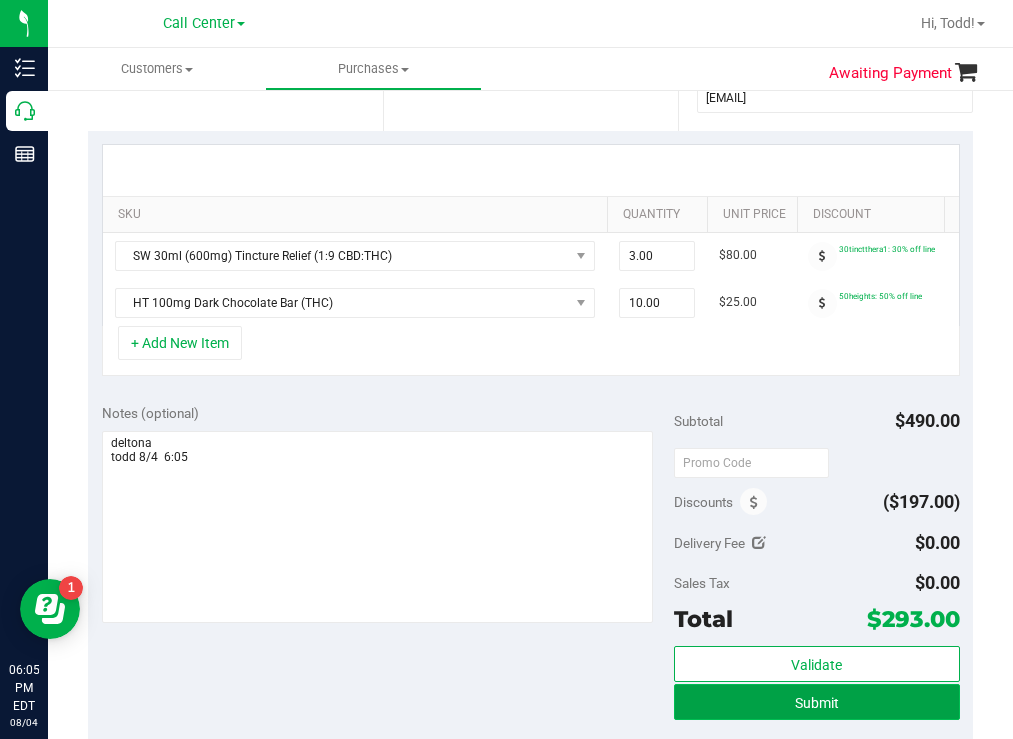 click on "Submit" at bounding box center (817, 702) 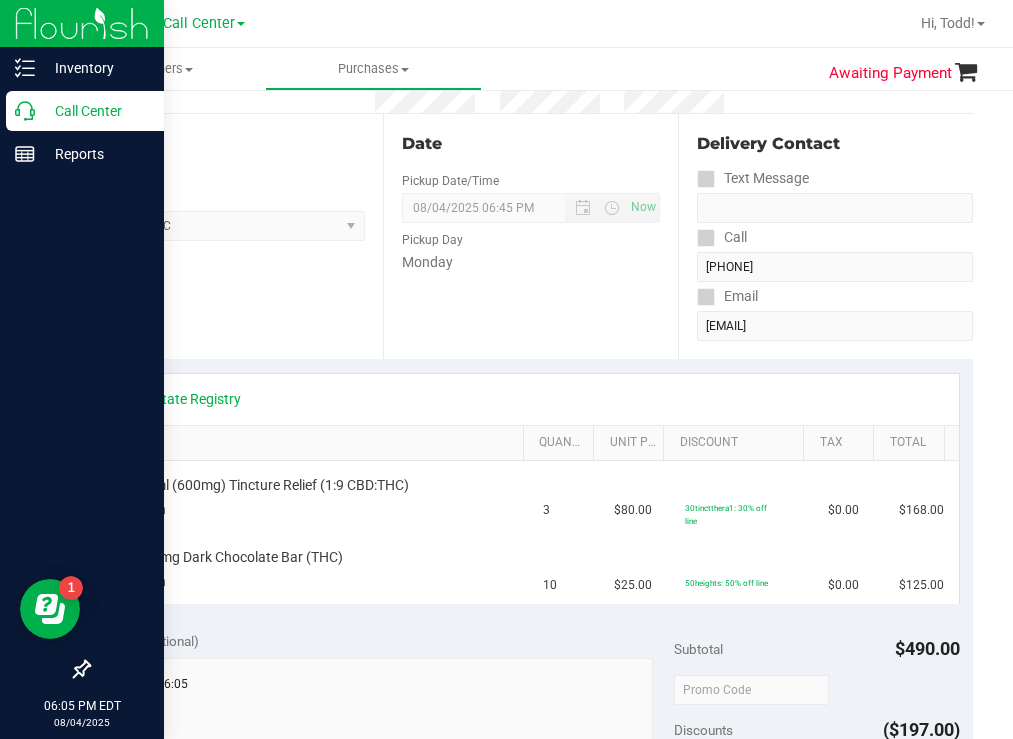 scroll, scrollTop: 0, scrollLeft: 0, axis: both 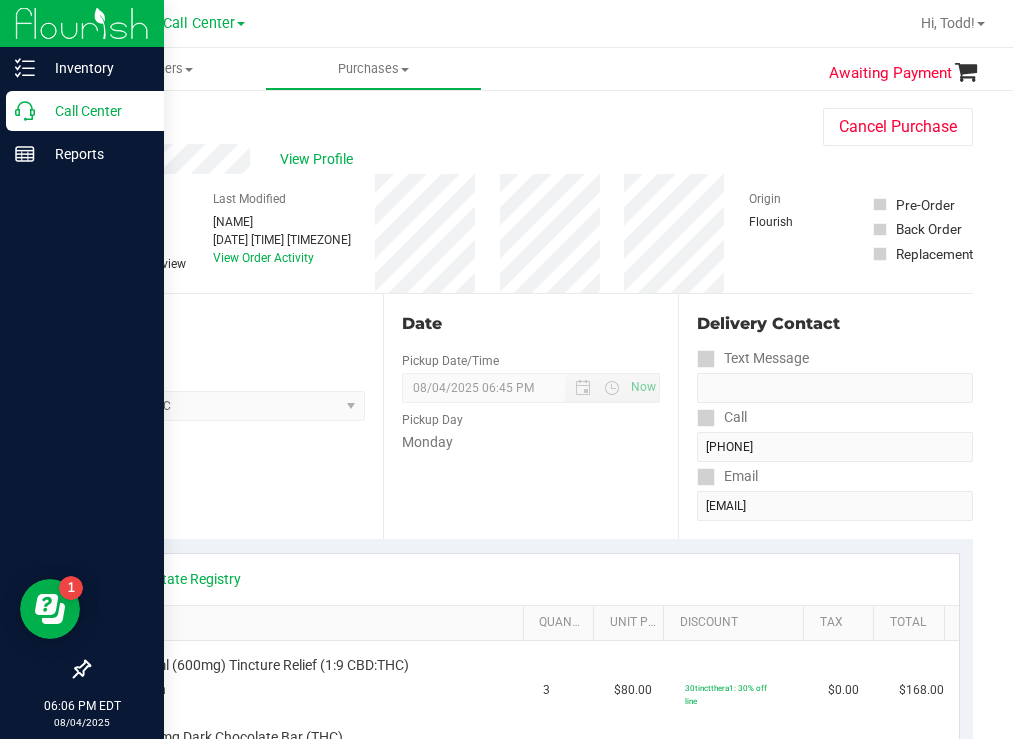 click on "Call Center" at bounding box center (85, 111) 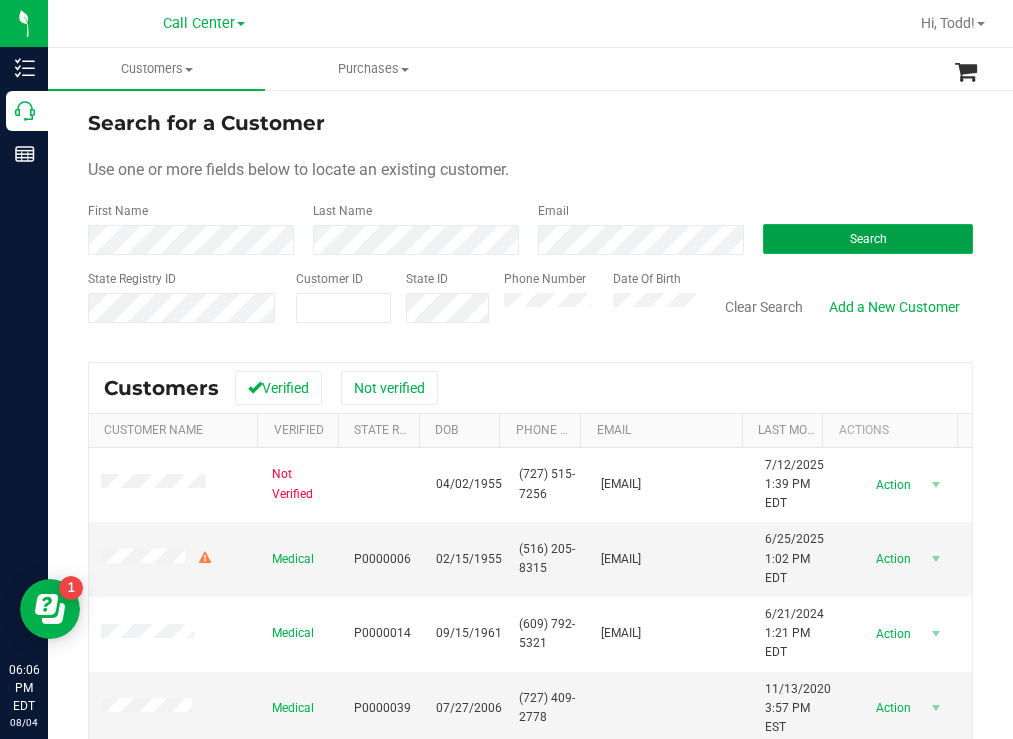 click on "Search" at bounding box center [868, 239] 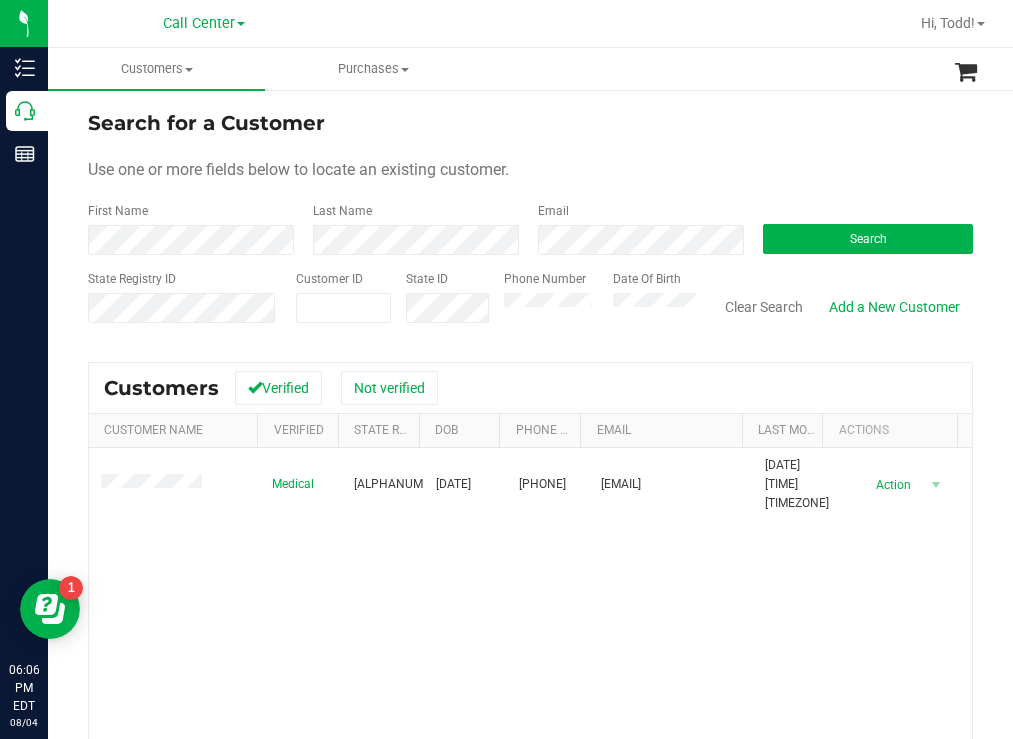 click on "Search for a Customer" at bounding box center [530, 123] 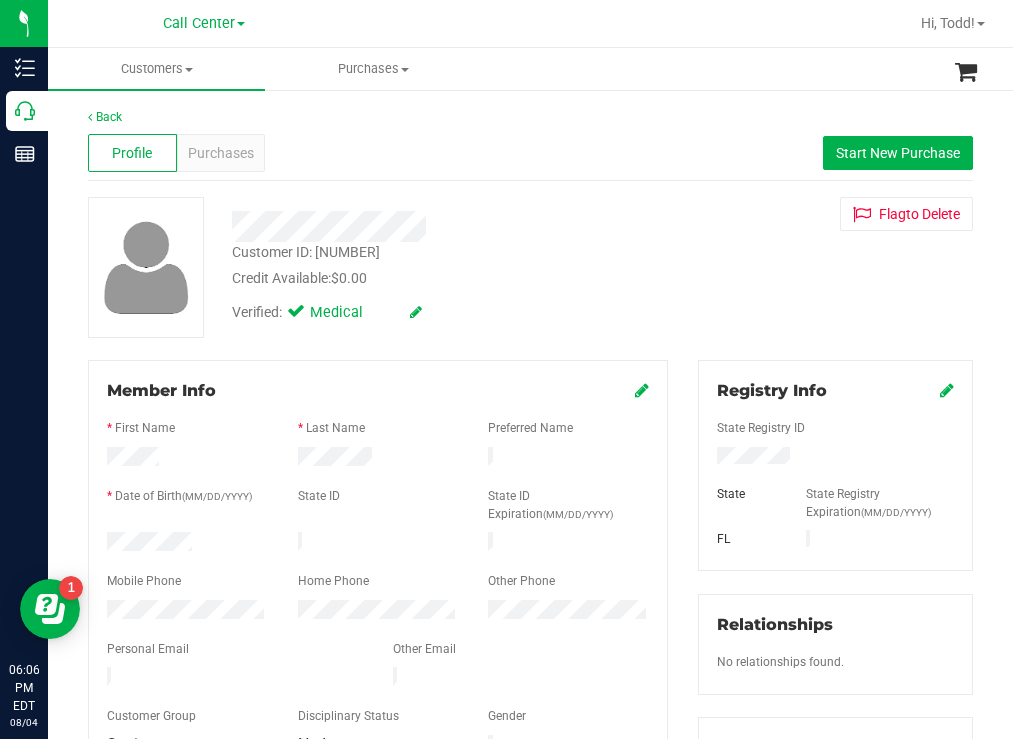 drag, startPoint x: 218, startPoint y: 525, endPoint x: 195, endPoint y: 540, distance: 27.45906 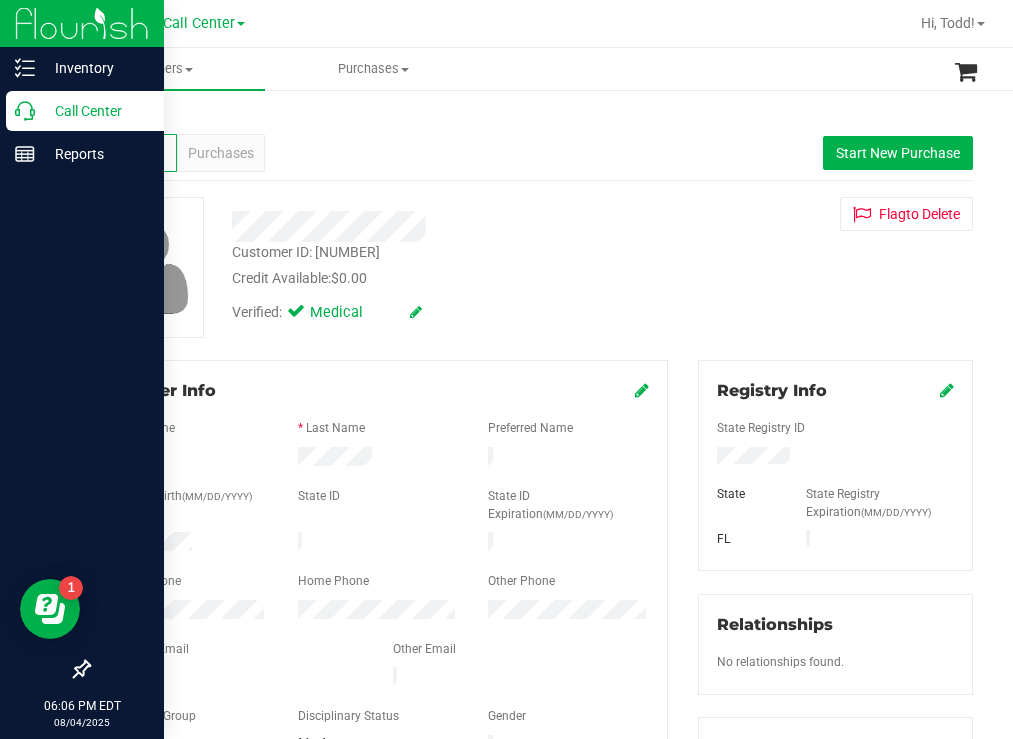click on "Call Center" at bounding box center [95, 111] 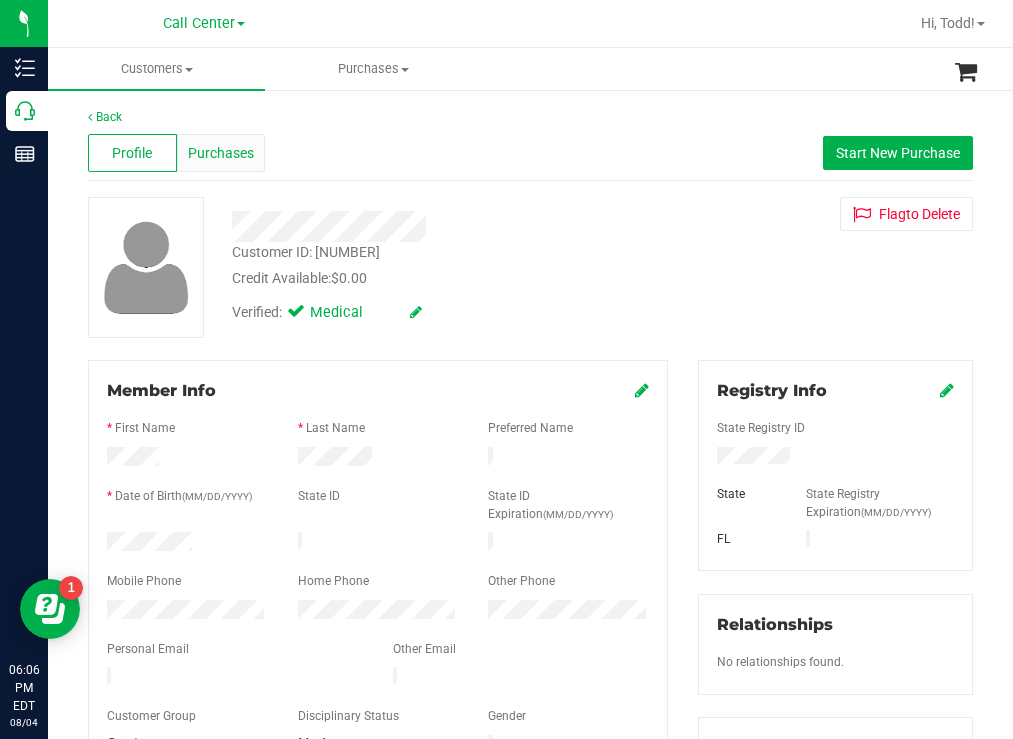 click on "Purchases" at bounding box center [221, 153] 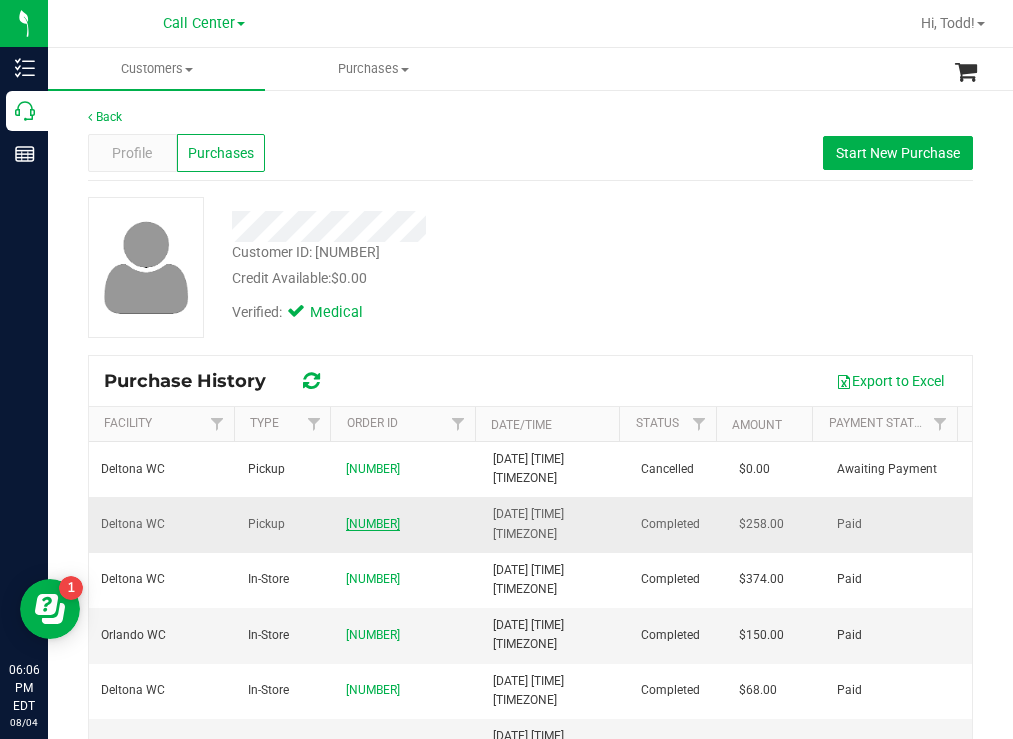 click on "[NUMBER]" at bounding box center [373, 524] 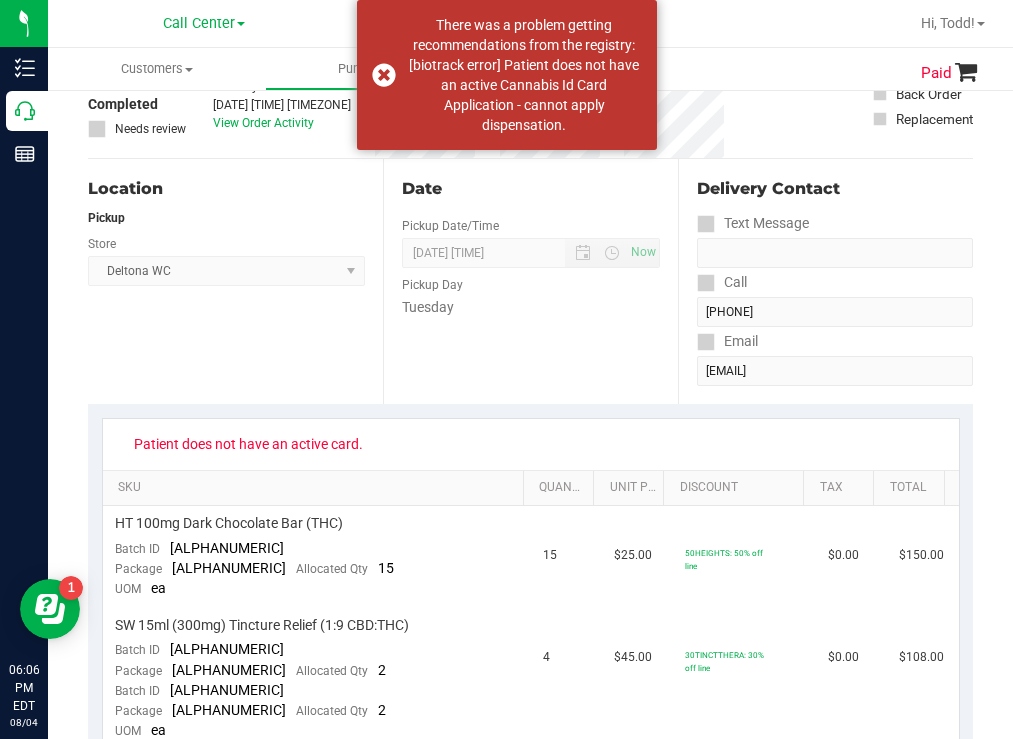scroll, scrollTop: 0, scrollLeft: 0, axis: both 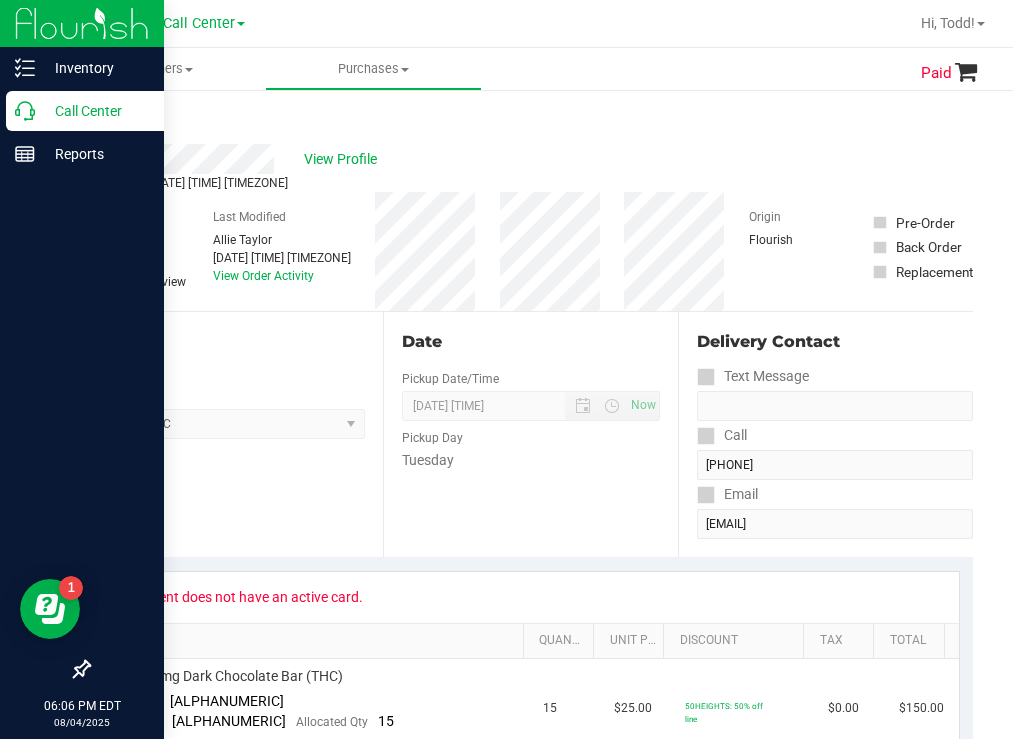 click on "Call Center" at bounding box center [95, 111] 